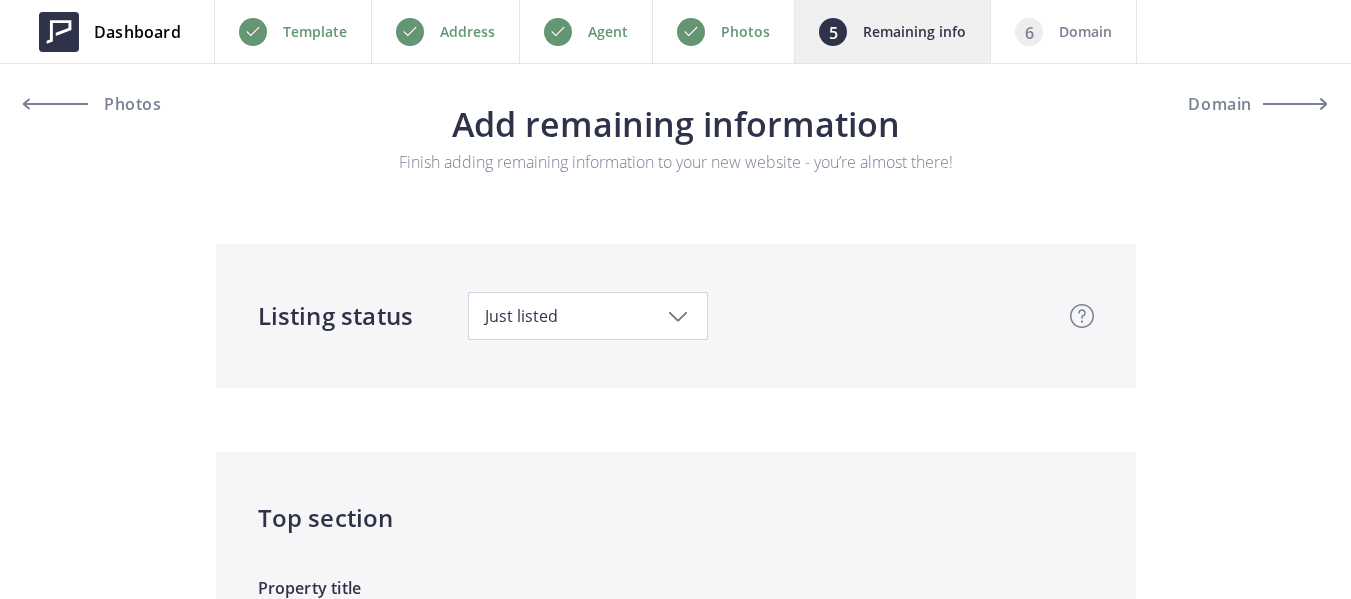 scroll, scrollTop: 2300, scrollLeft: 0, axis: vertical 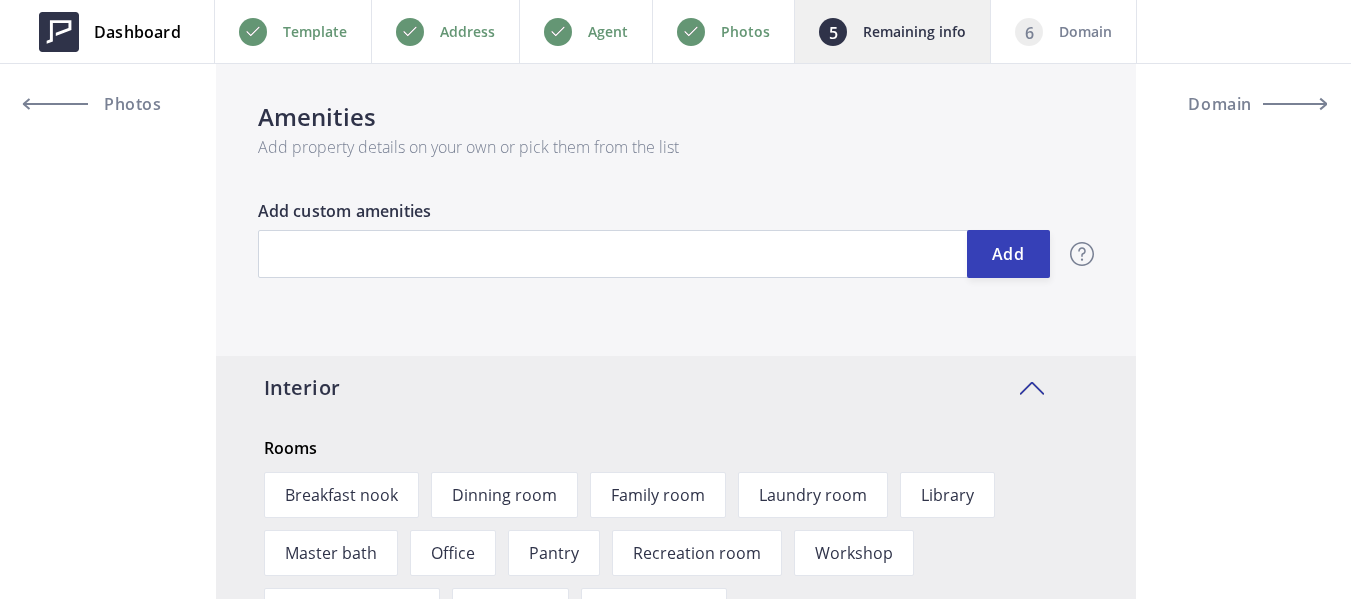 click on "Amenities" at bounding box center (676, 117) 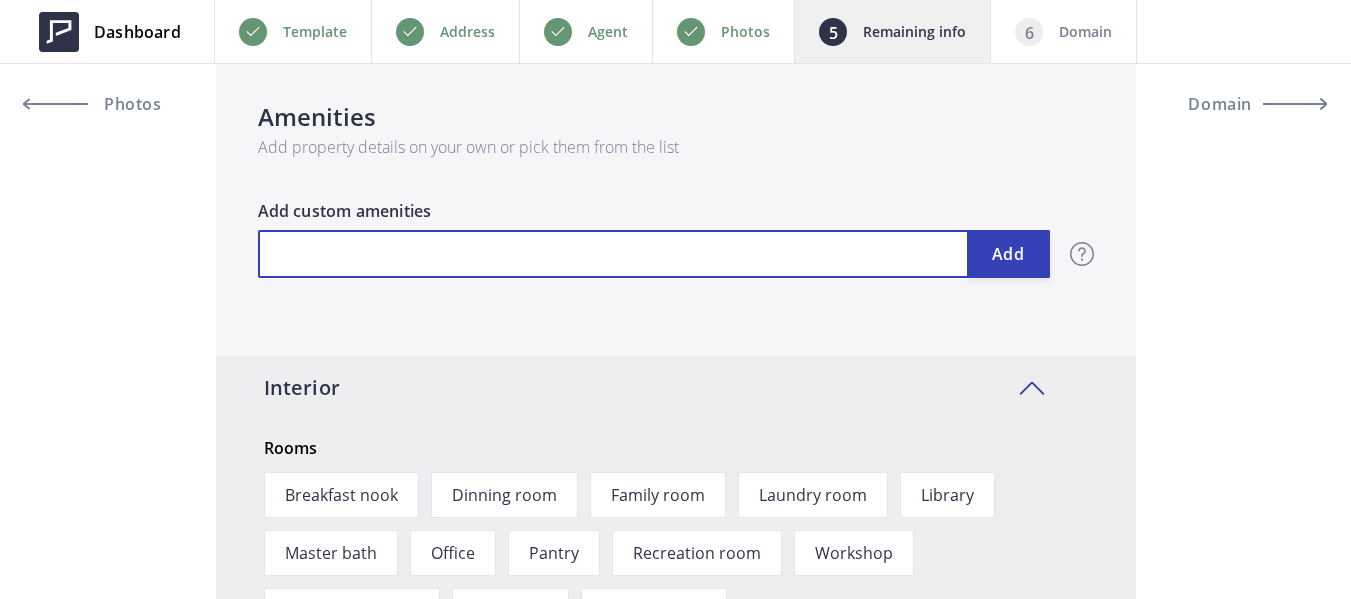 click at bounding box center [654, 254] 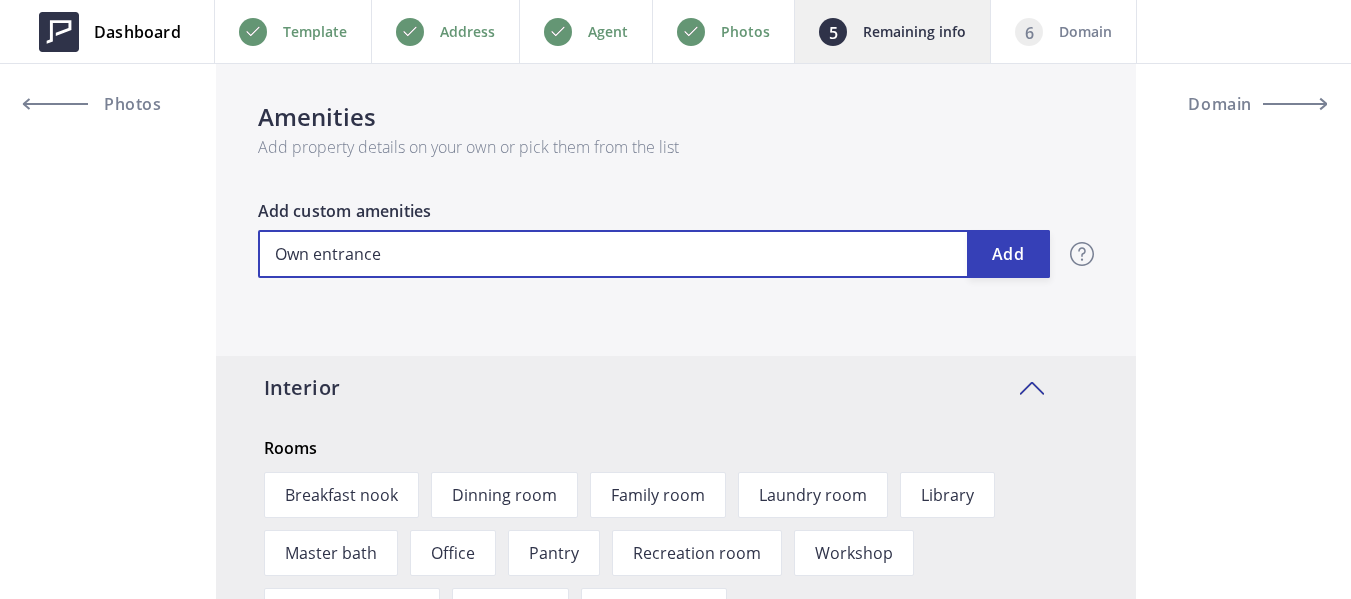 click on "Own entrance" at bounding box center [654, 254] 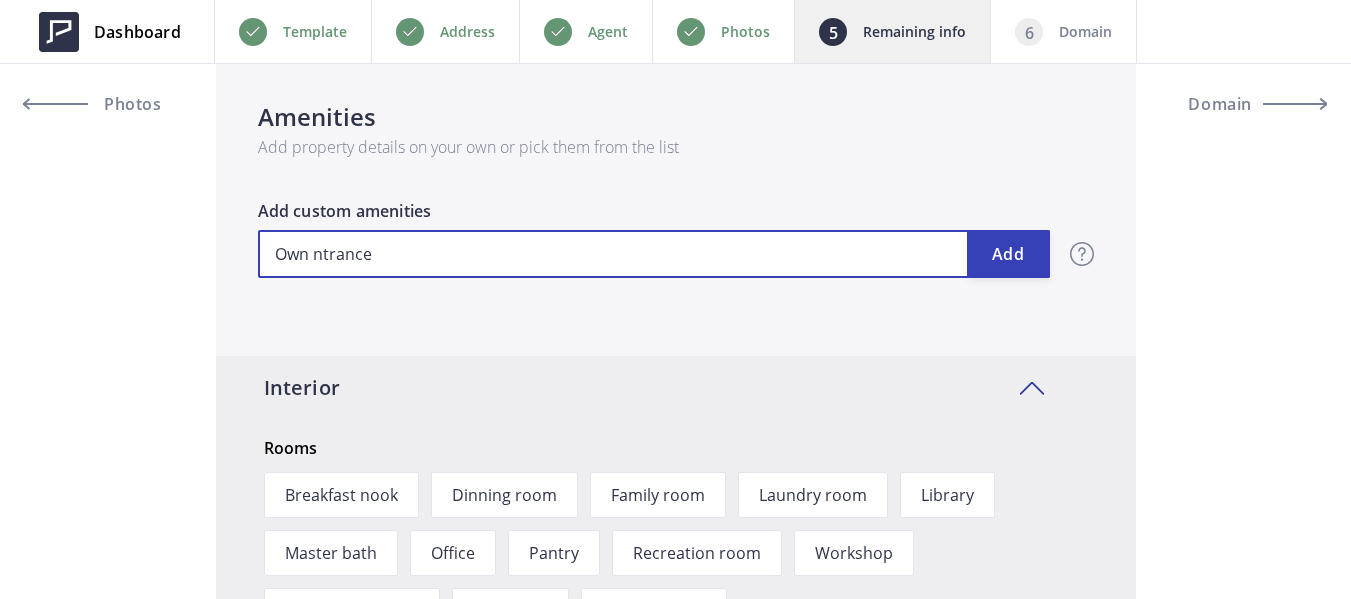 type on "988,888" 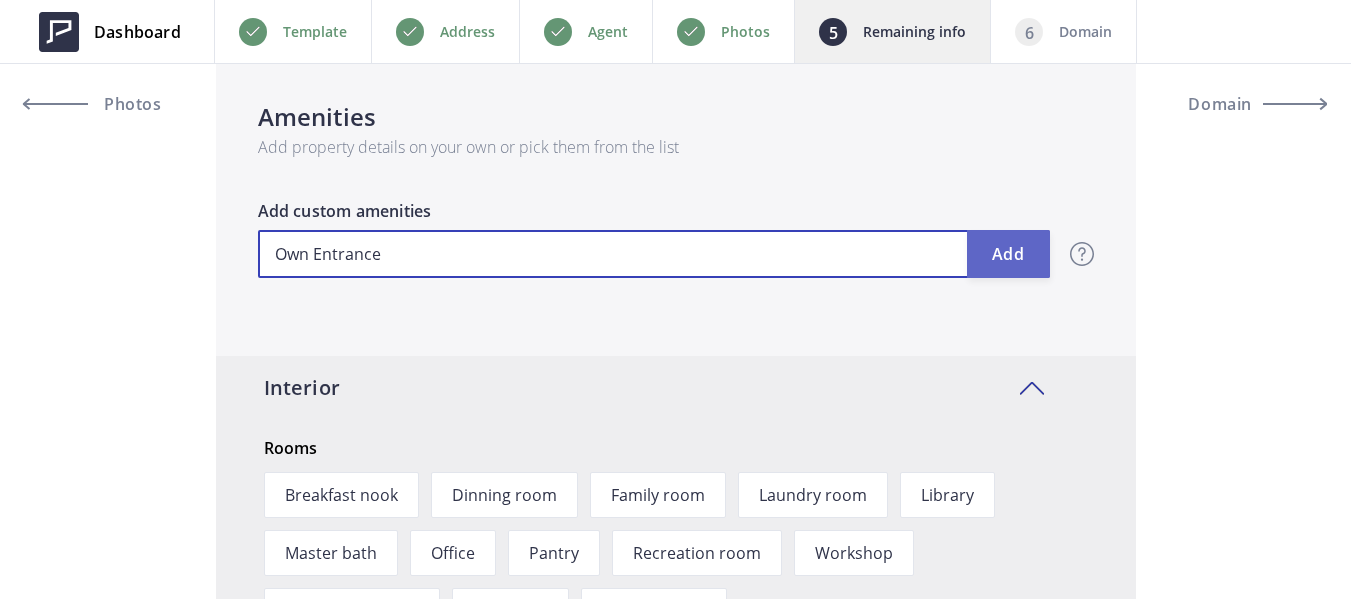 type on "Own Entrance" 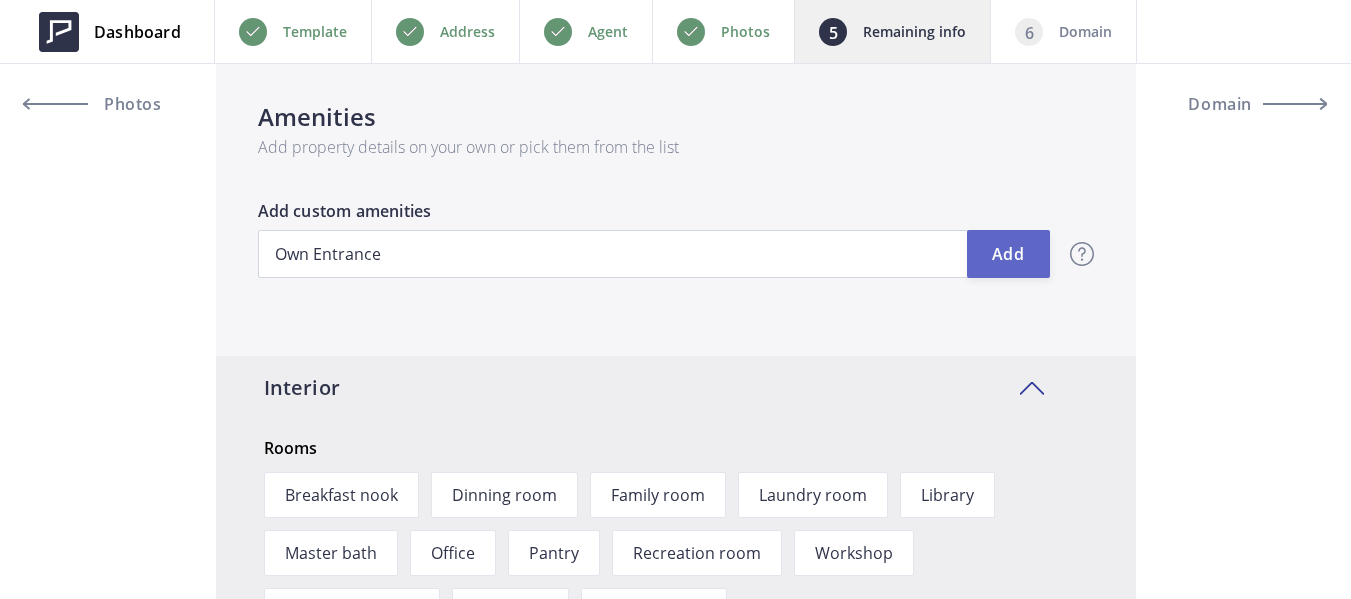click on "Add" at bounding box center [1008, 254] 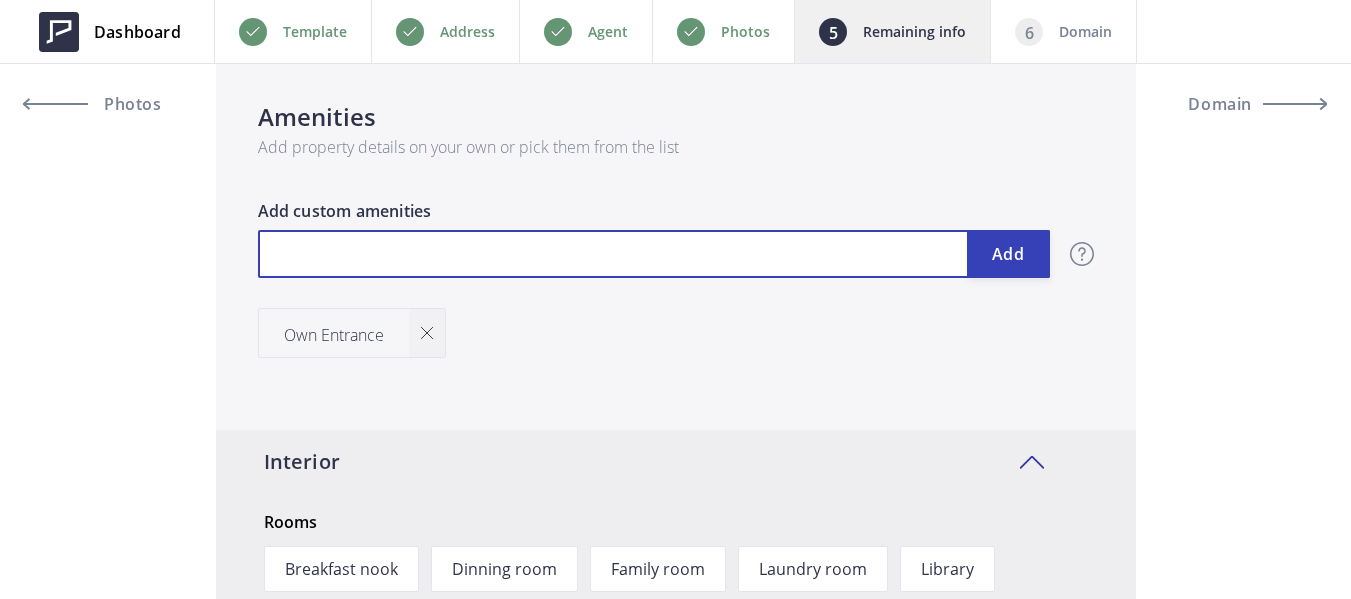 click at bounding box center [654, 254] 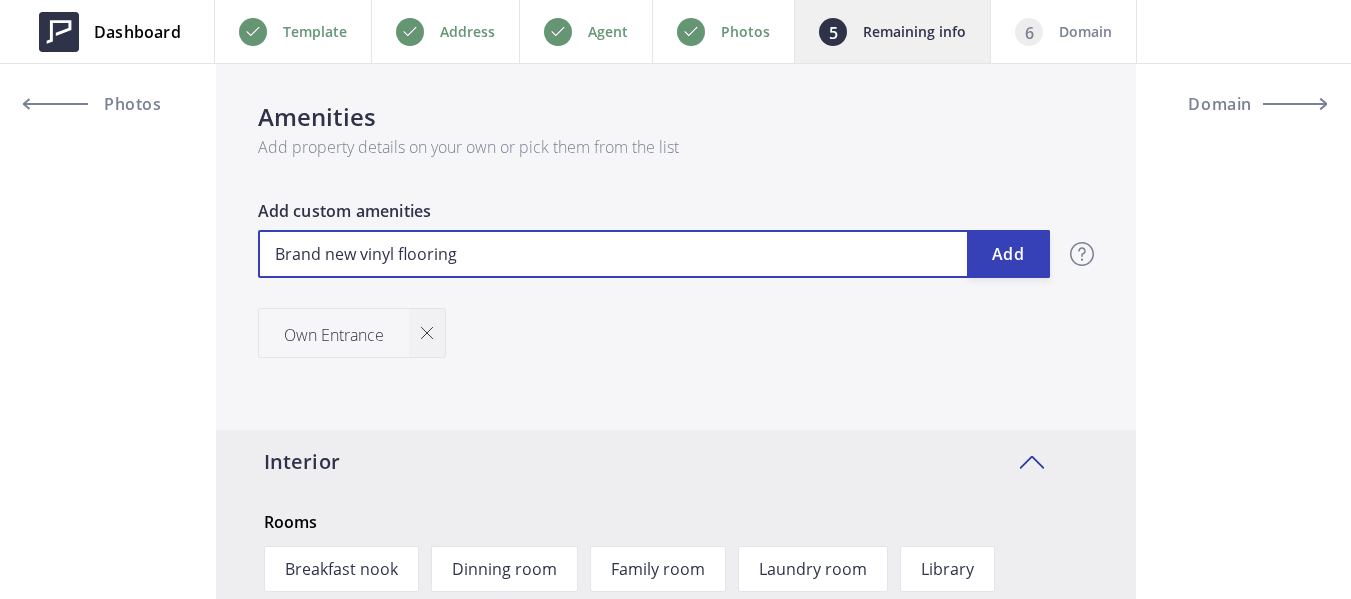 click on "Brand new vinyl flooring" at bounding box center (654, 254) 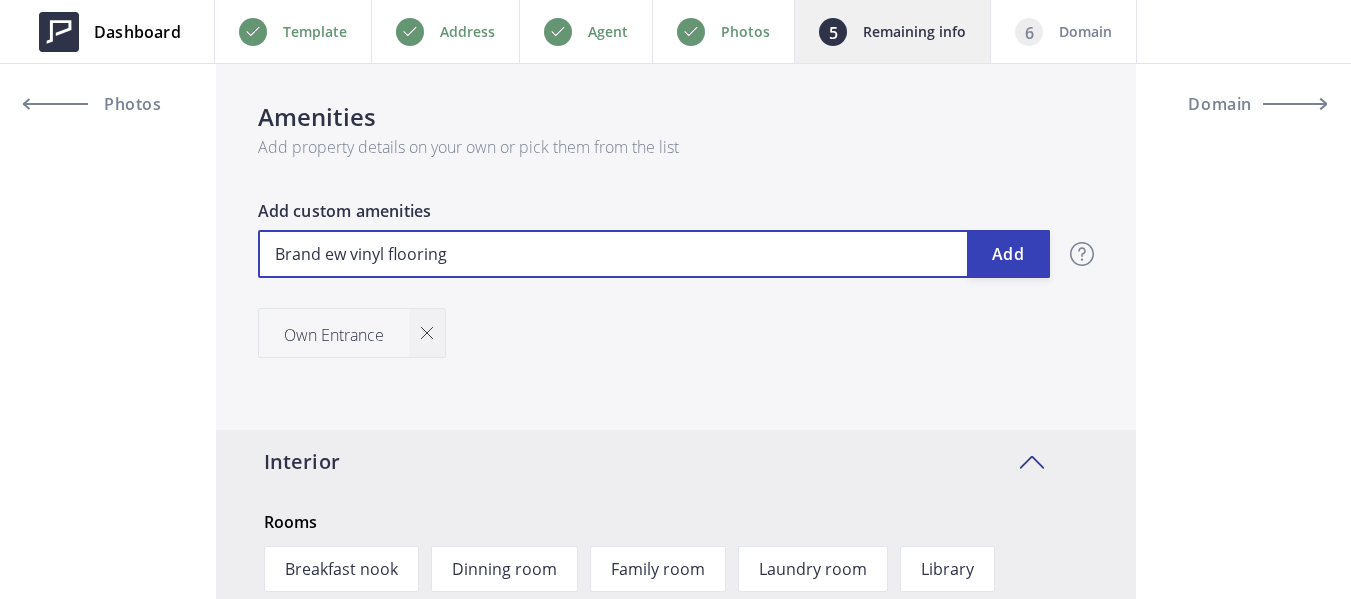 type on "988,888" 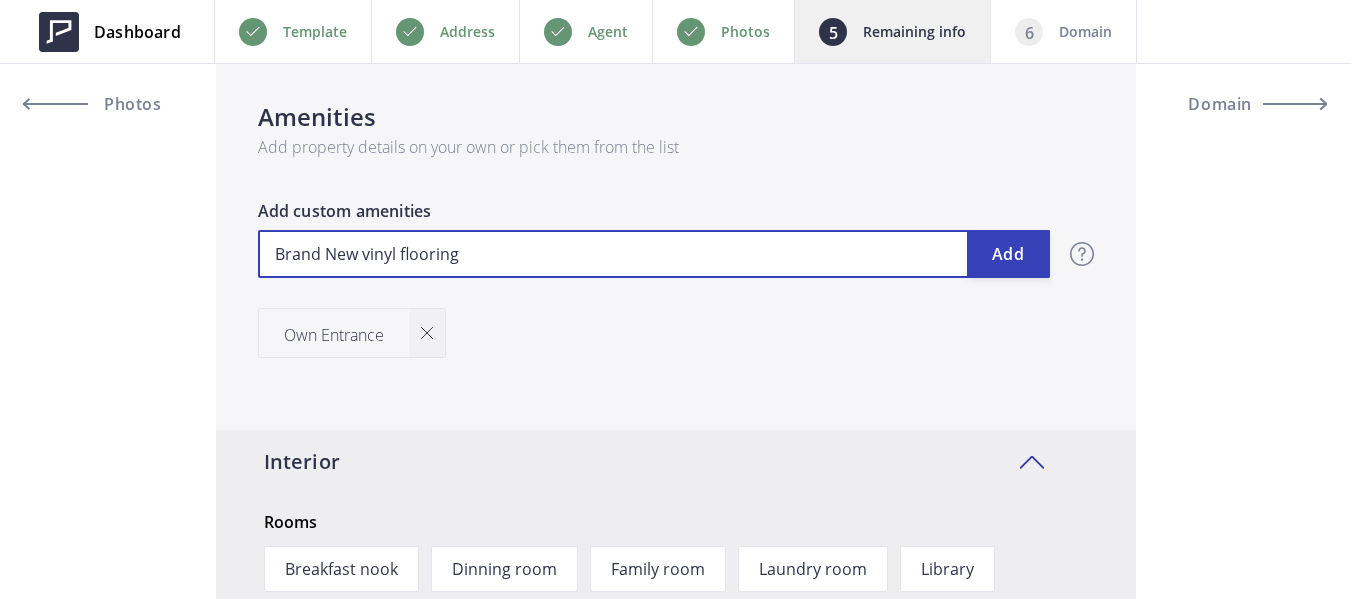 type on "988,888" 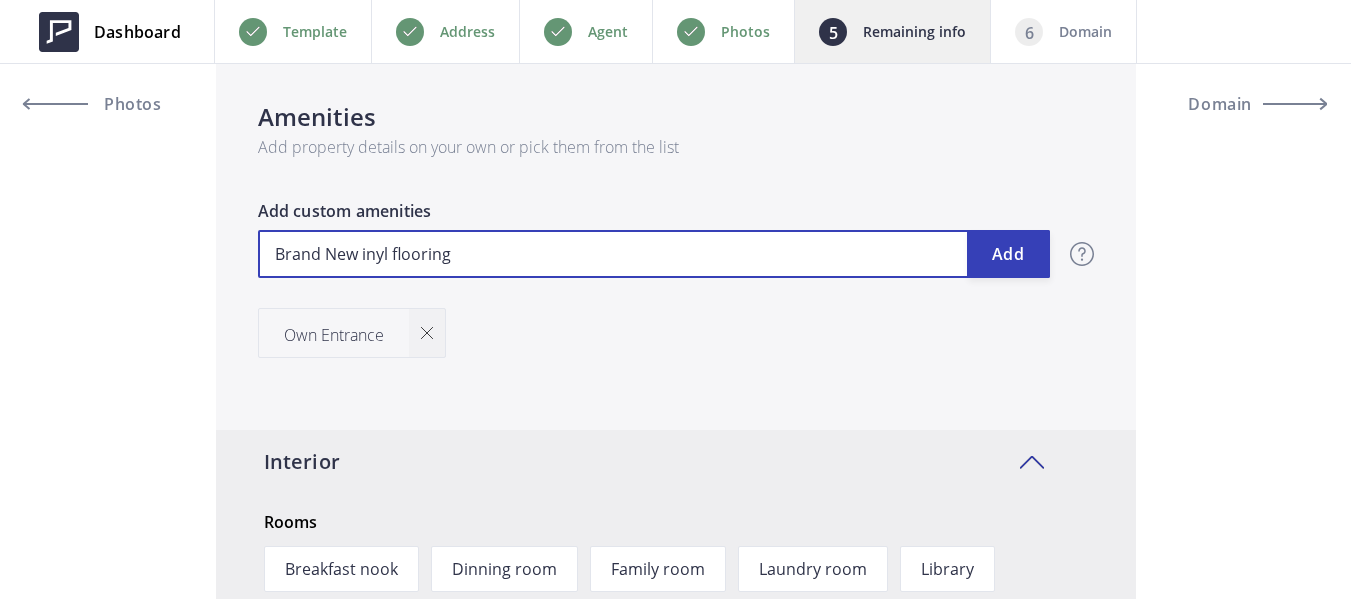 type on "988,888" 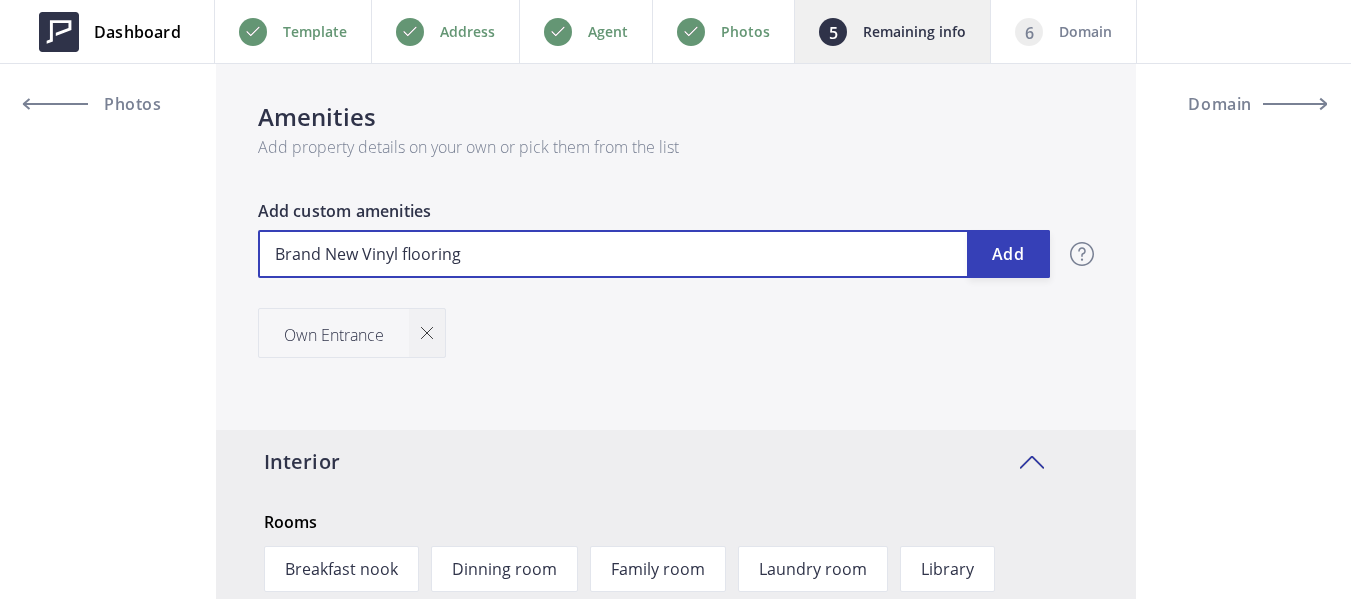 click on "Brand New Vinyl flooring" at bounding box center (654, 254) 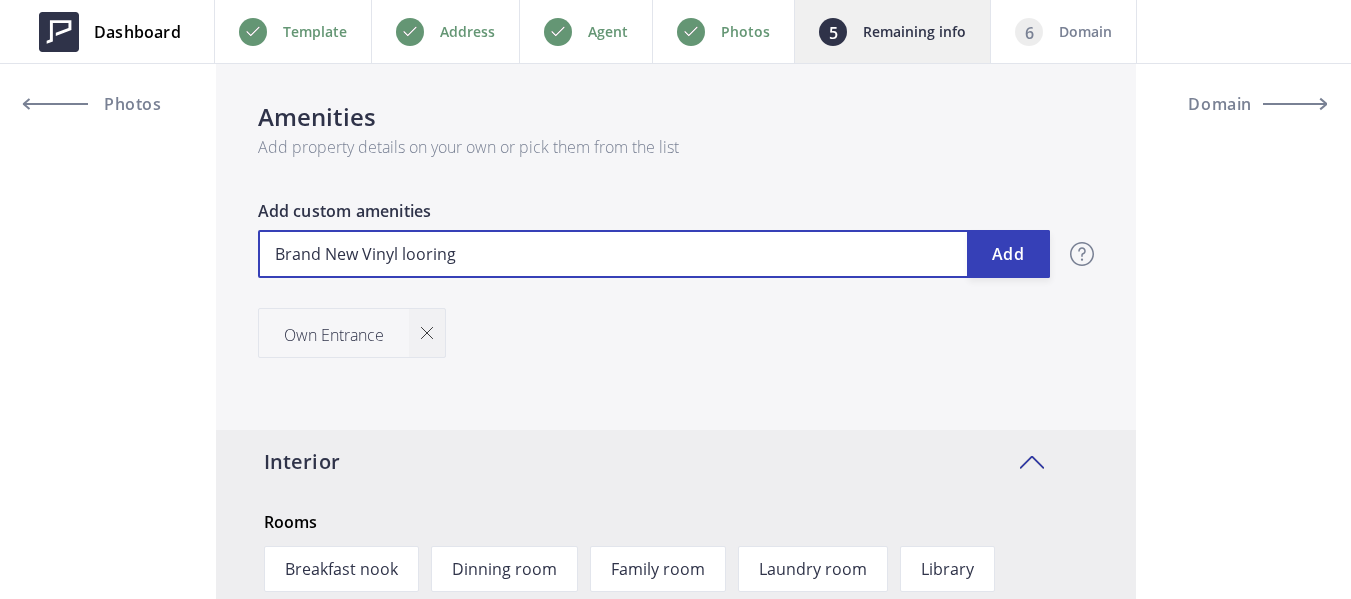 type on "988,888" 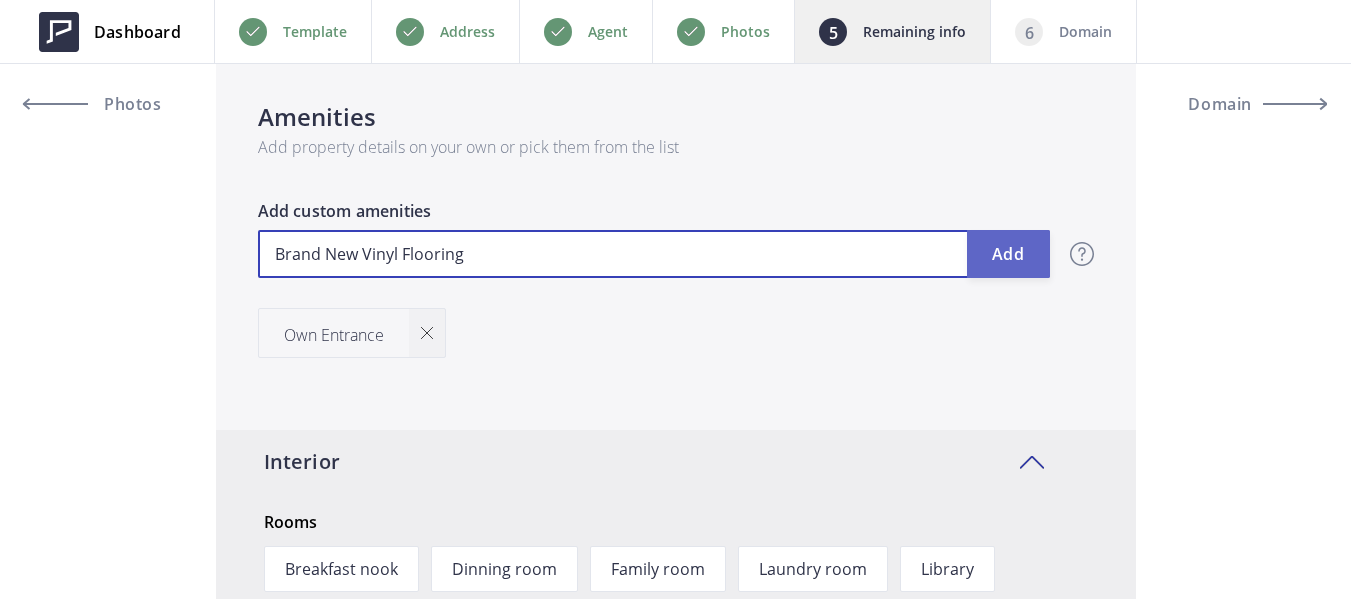 type on "Brand New Vinyl Flooring" 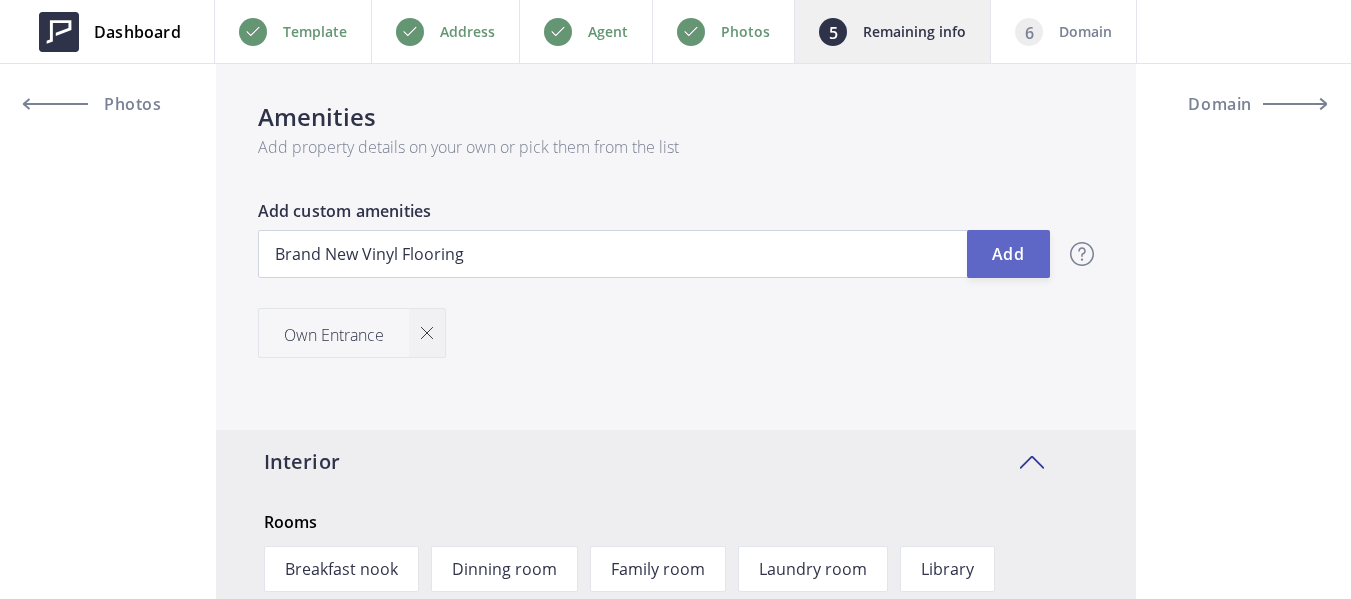 click on "Add" at bounding box center [1008, 254] 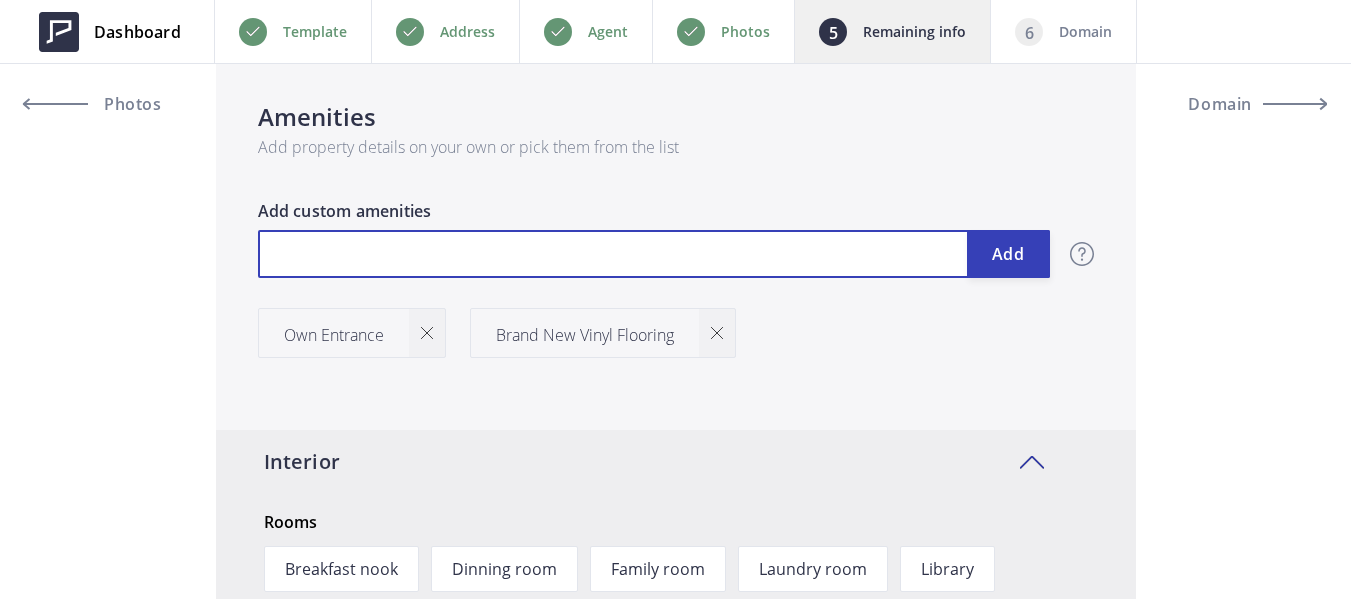 click at bounding box center (654, 254) 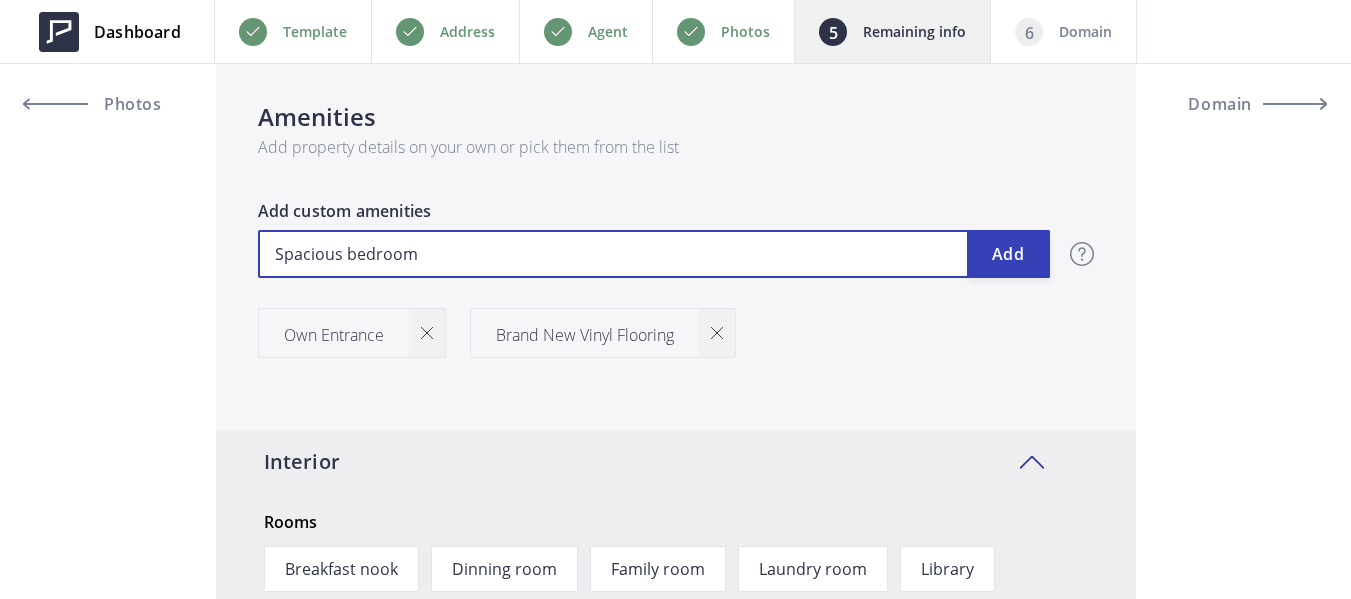 click on "Spacious bedroom" at bounding box center (654, 254) 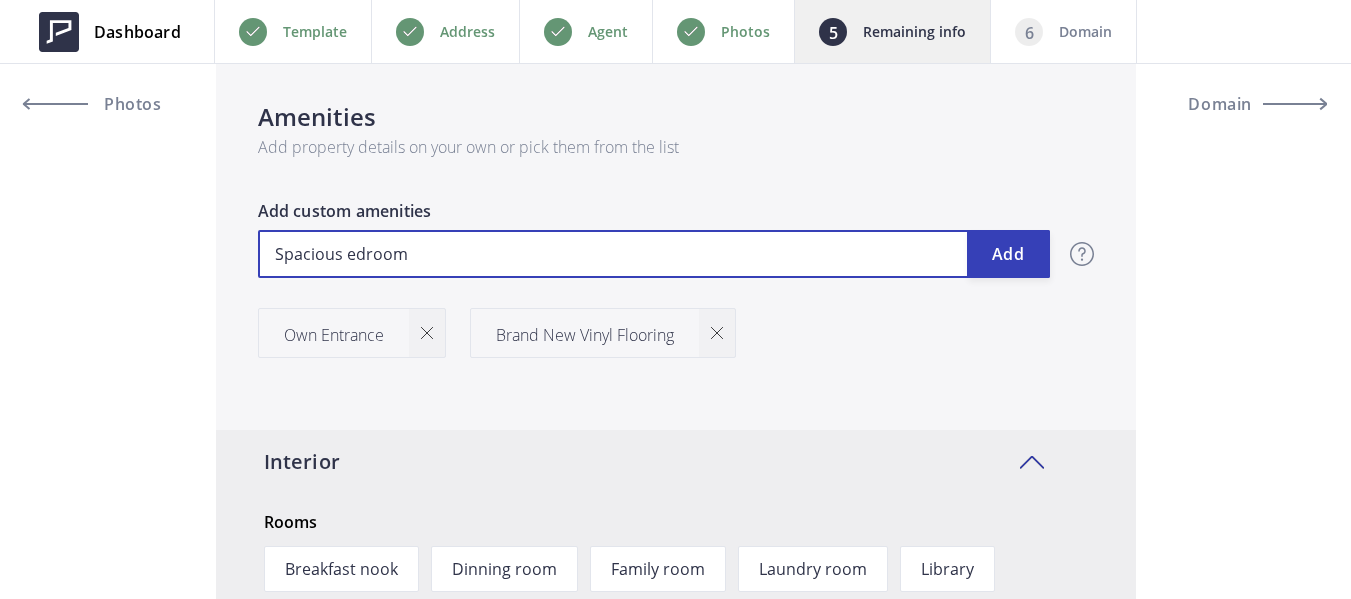 type on "988,888" 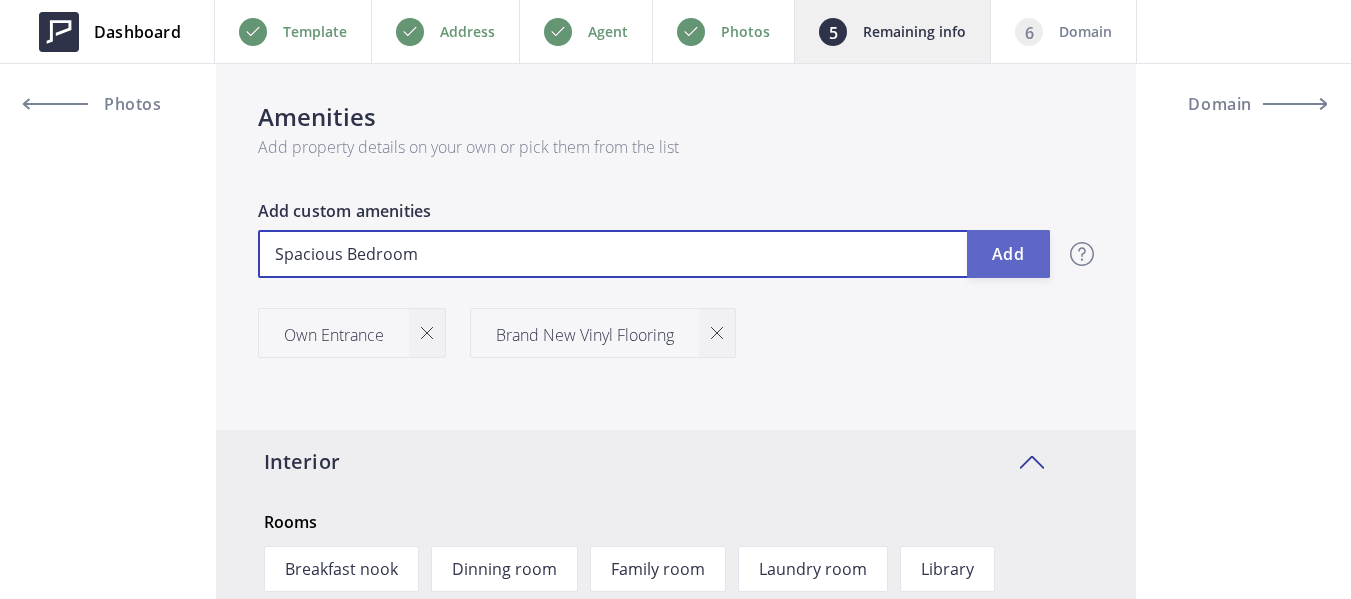 type on "Spacious Bedroom" 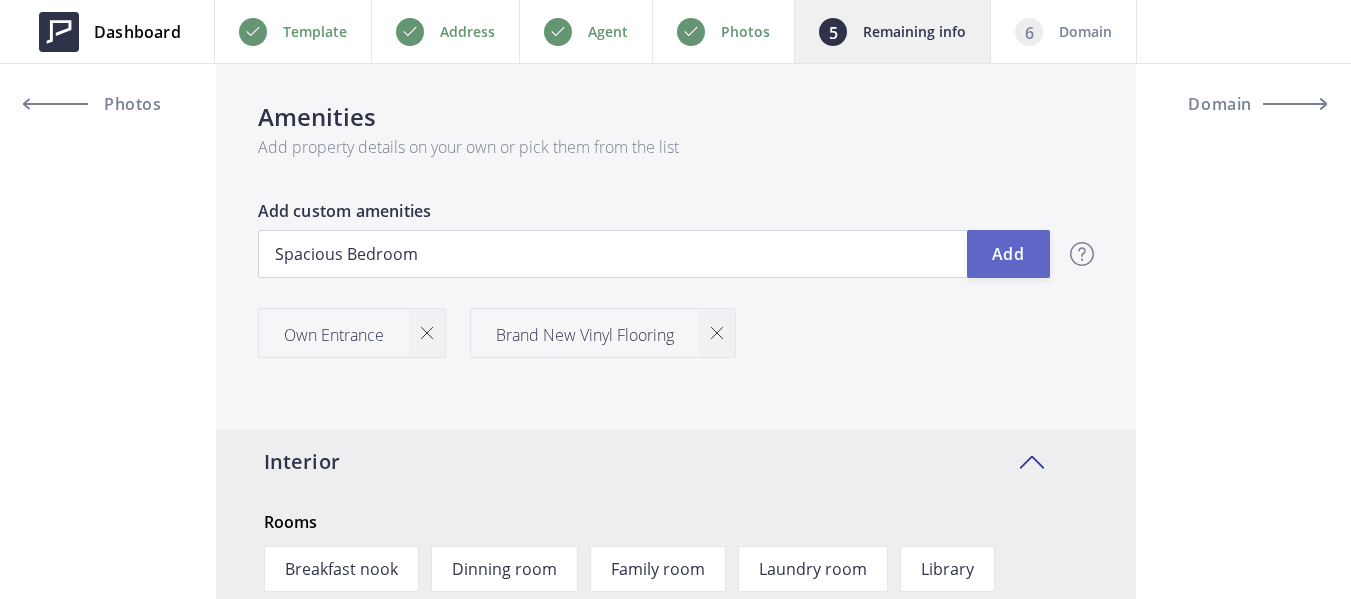 click on "Add" at bounding box center [1008, 254] 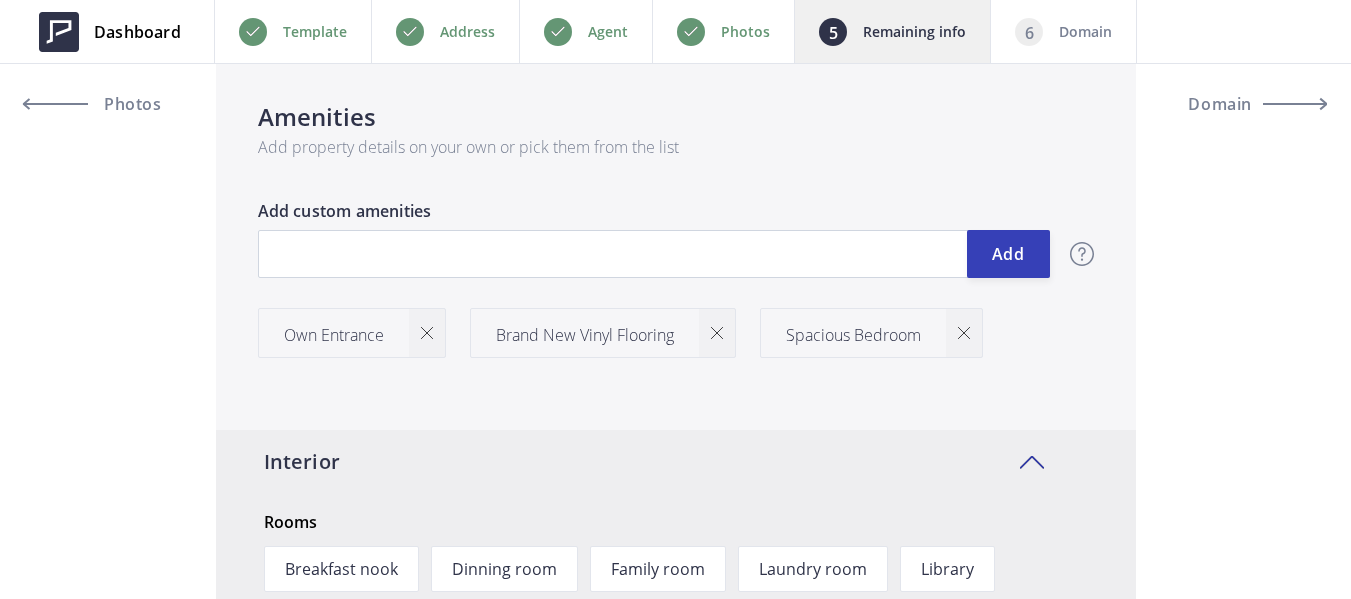 click at bounding box center (964, 333) 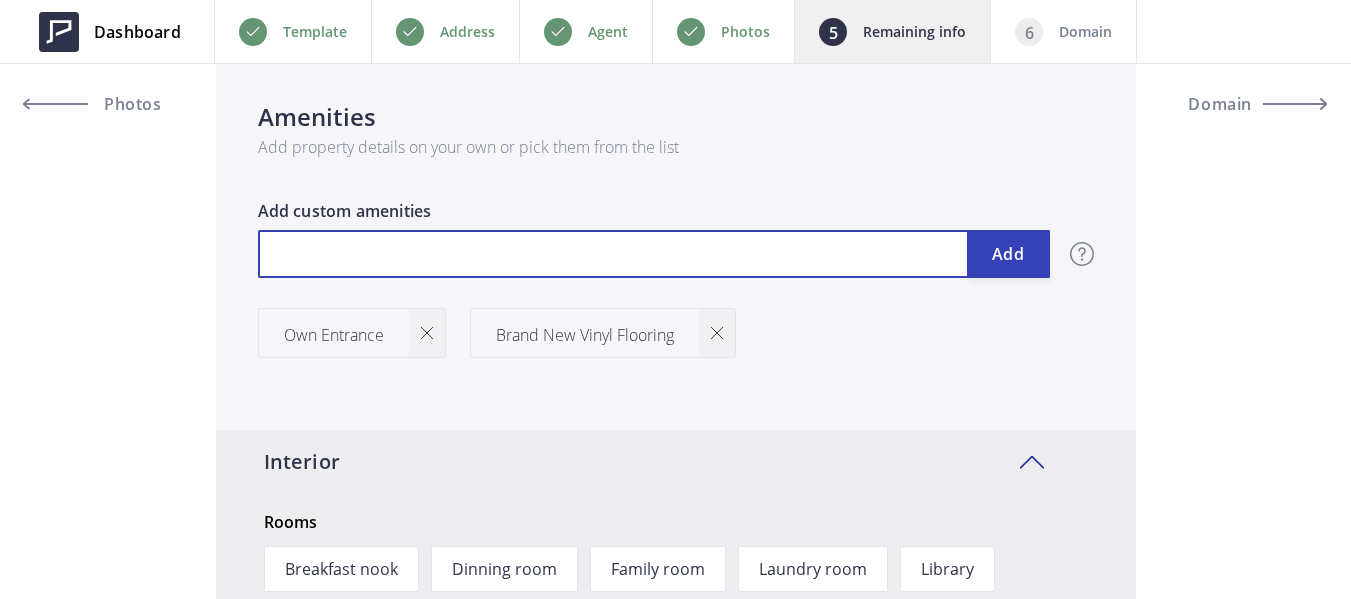click at bounding box center (654, 254) 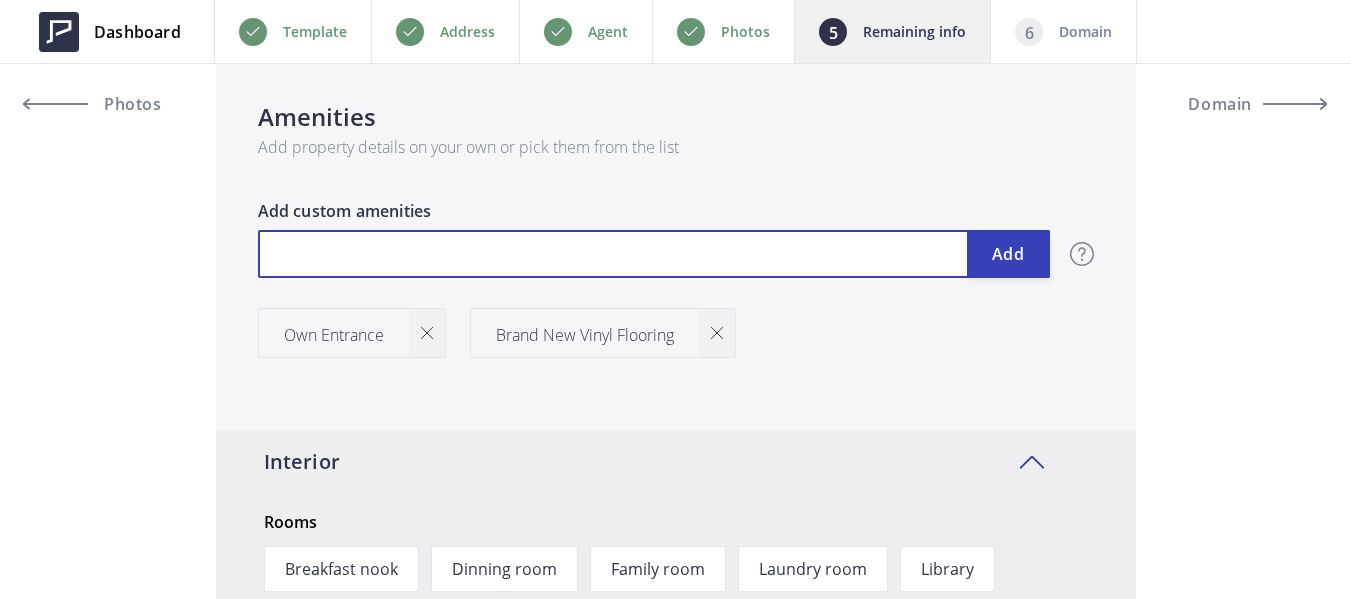 paste on "Plush new carpets" 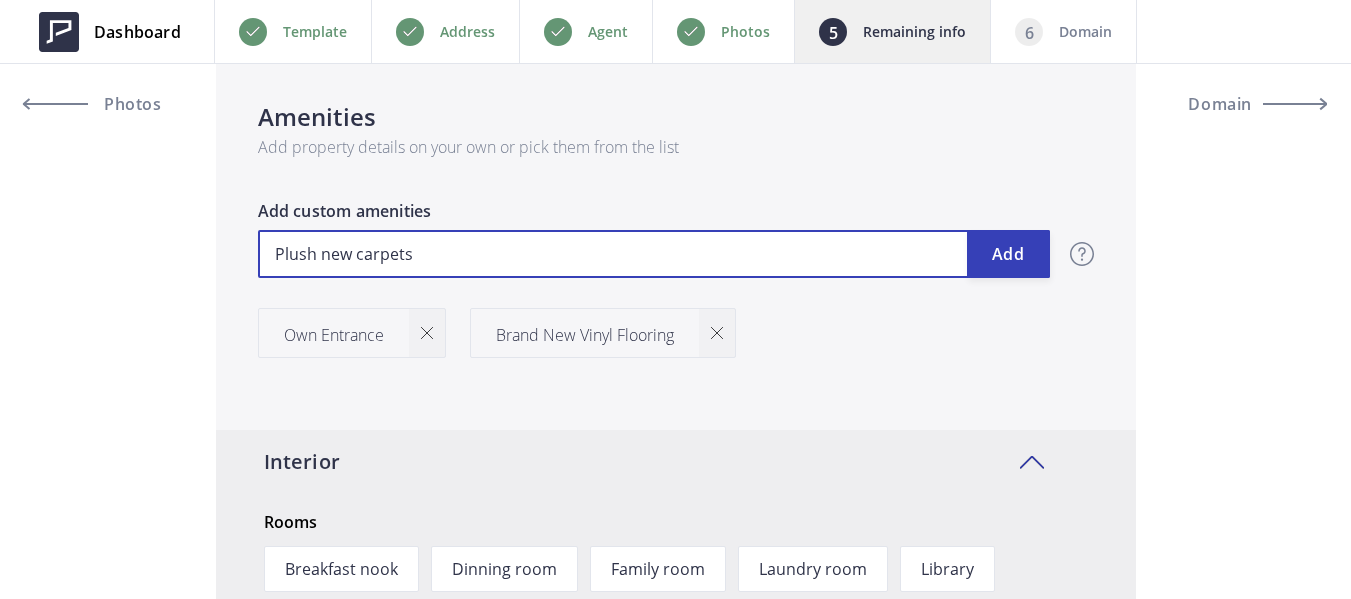 click on "Plush new carpets" at bounding box center [654, 254] 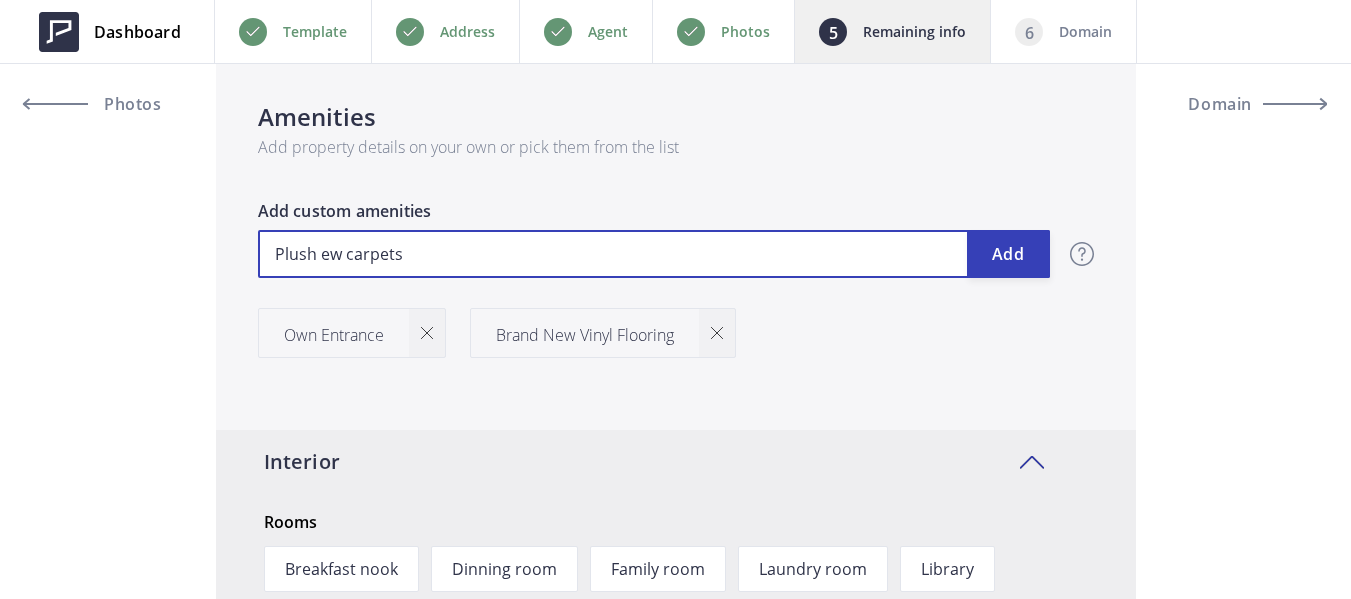 type on "988,888" 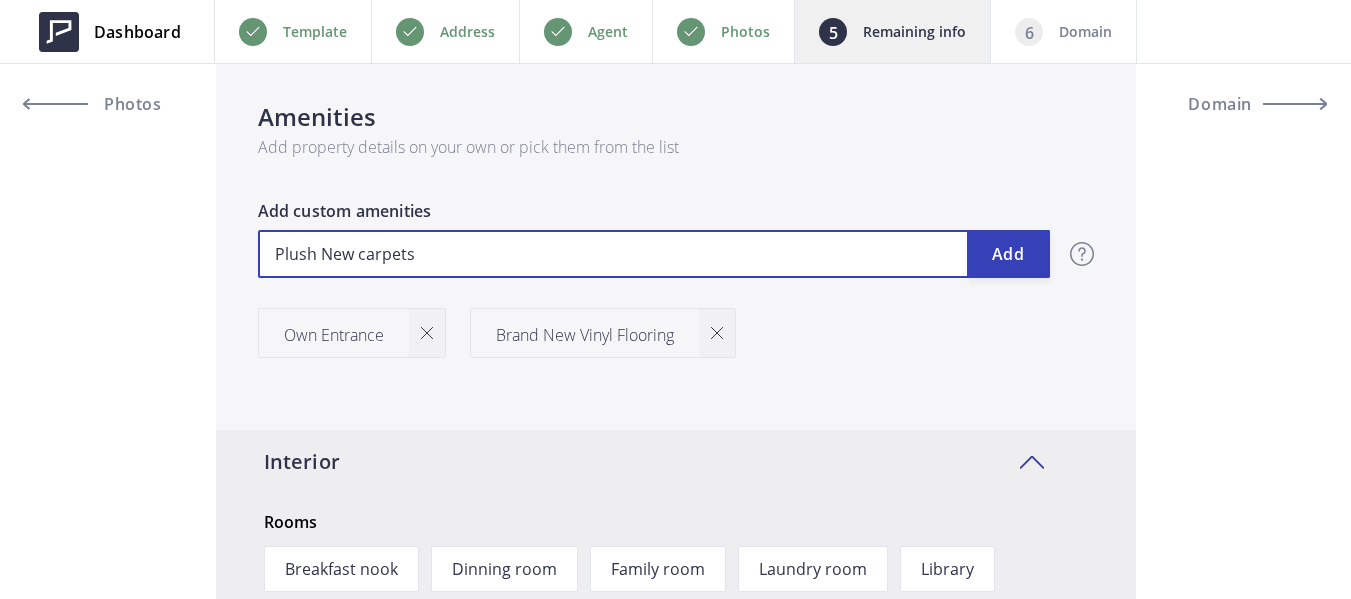 type on "988,888" 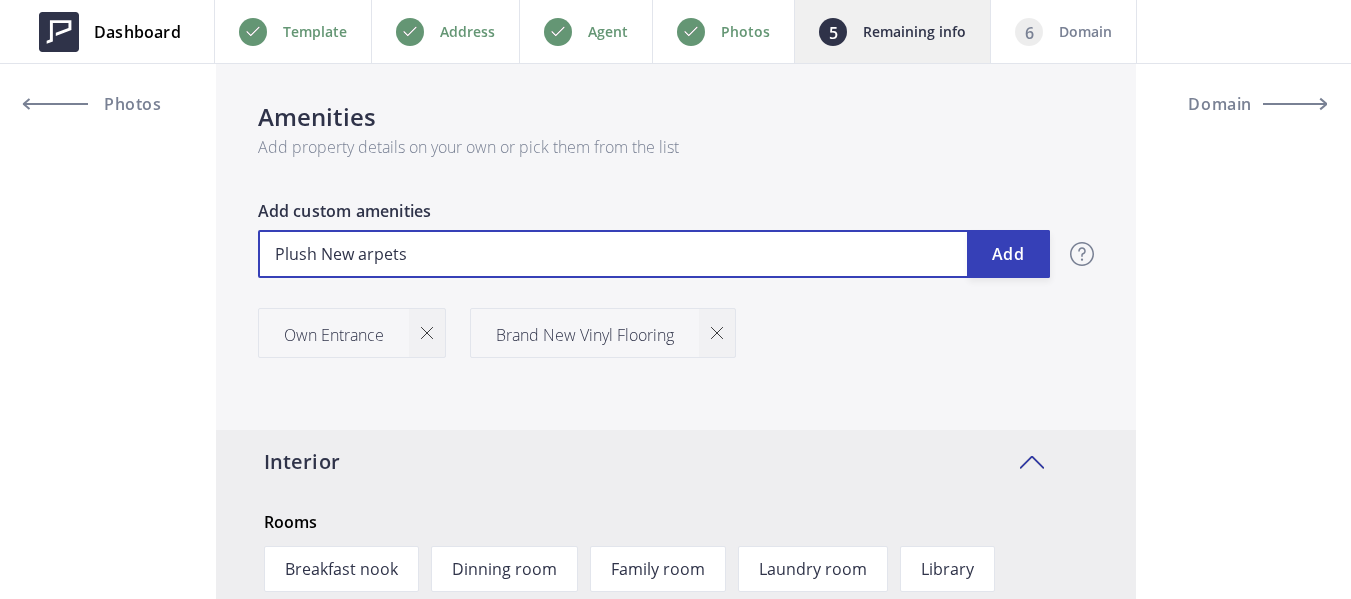 type on "988,888" 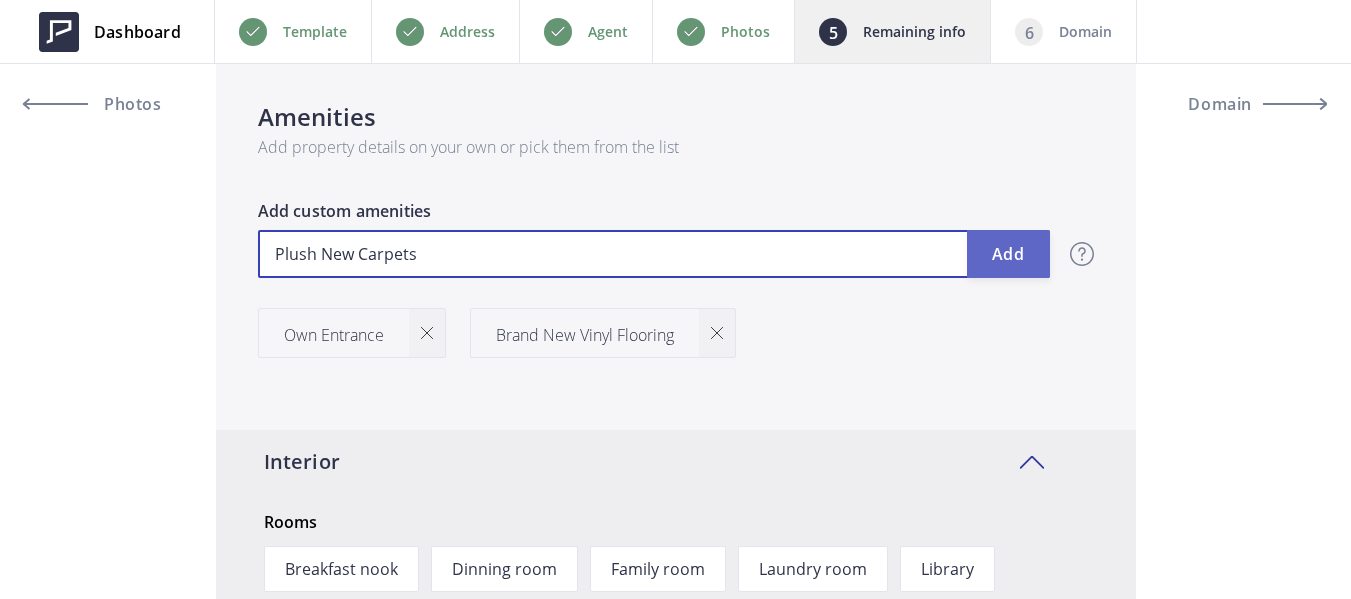 type on "Plush New Carpets" 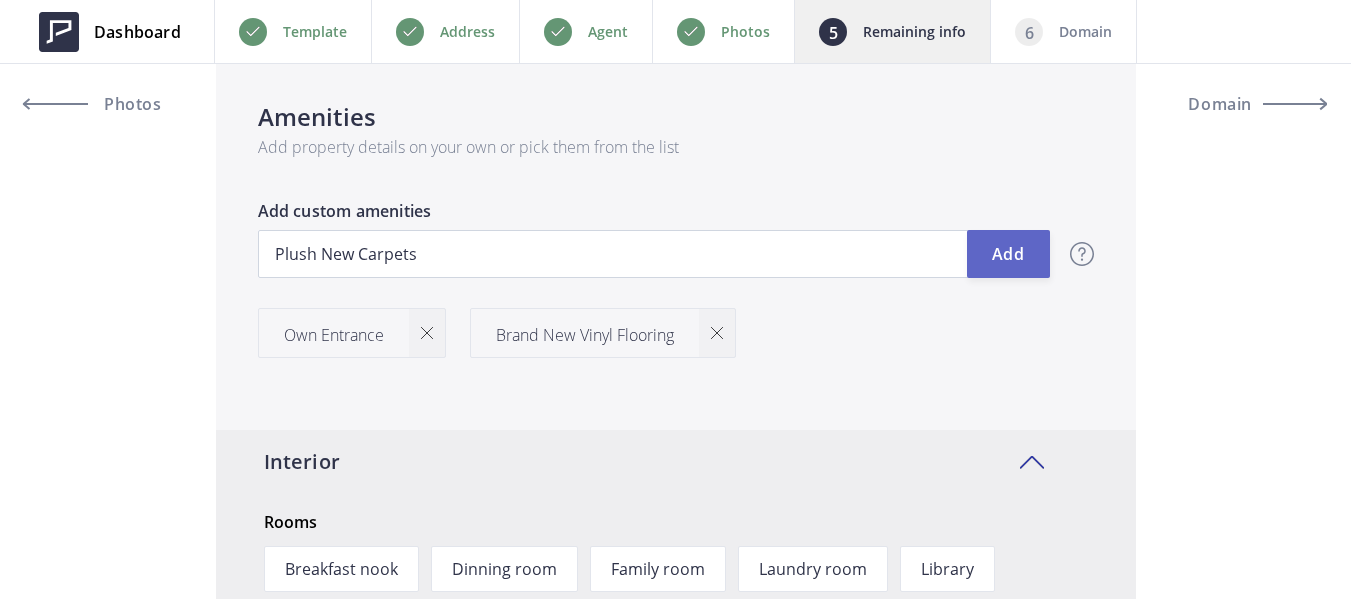 click on "Add" at bounding box center (1008, 254) 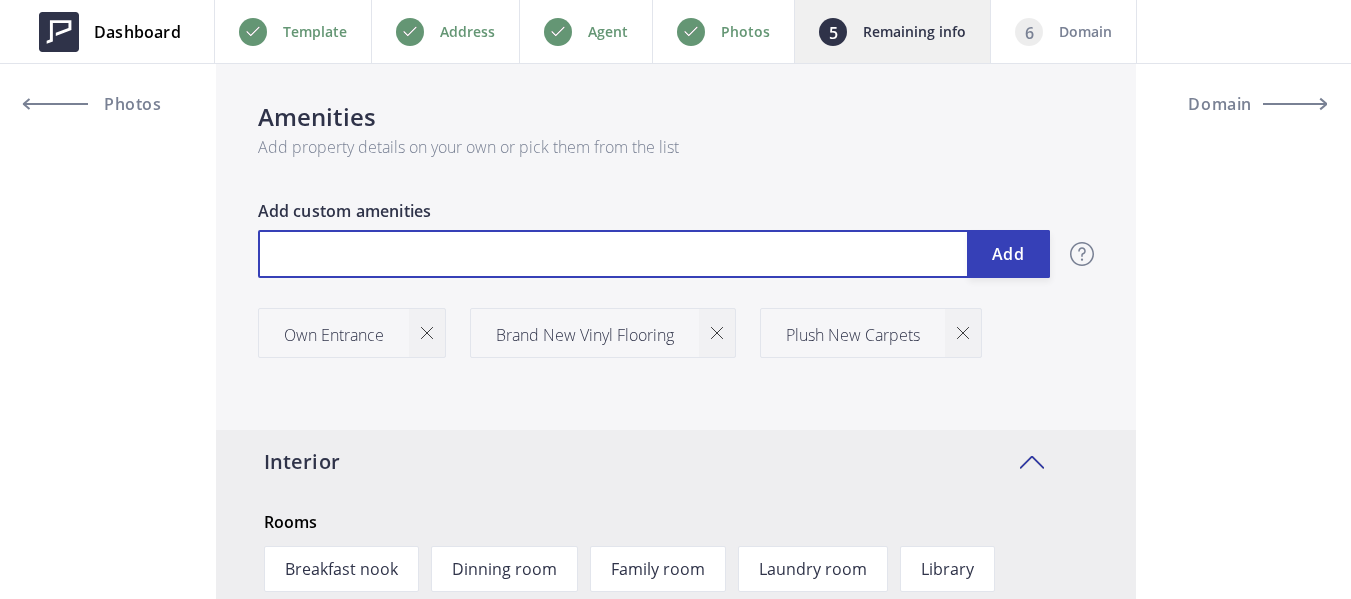click at bounding box center (654, 254) 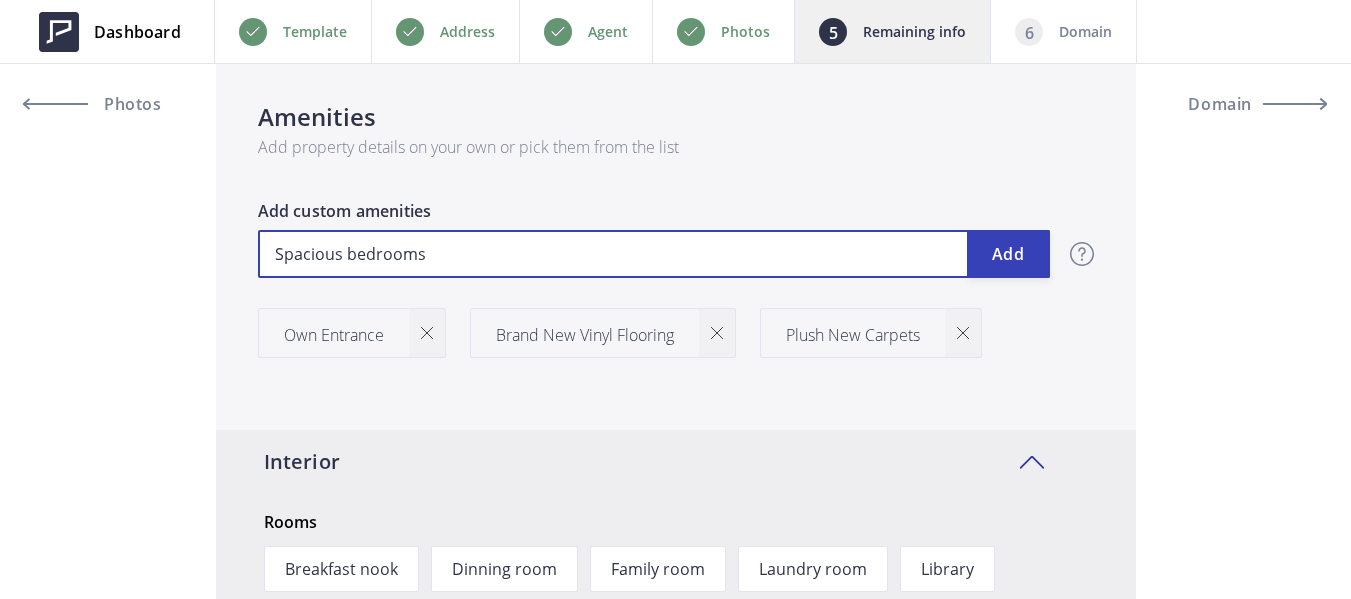 click on "Spacious bedrooms" at bounding box center [654, 254] 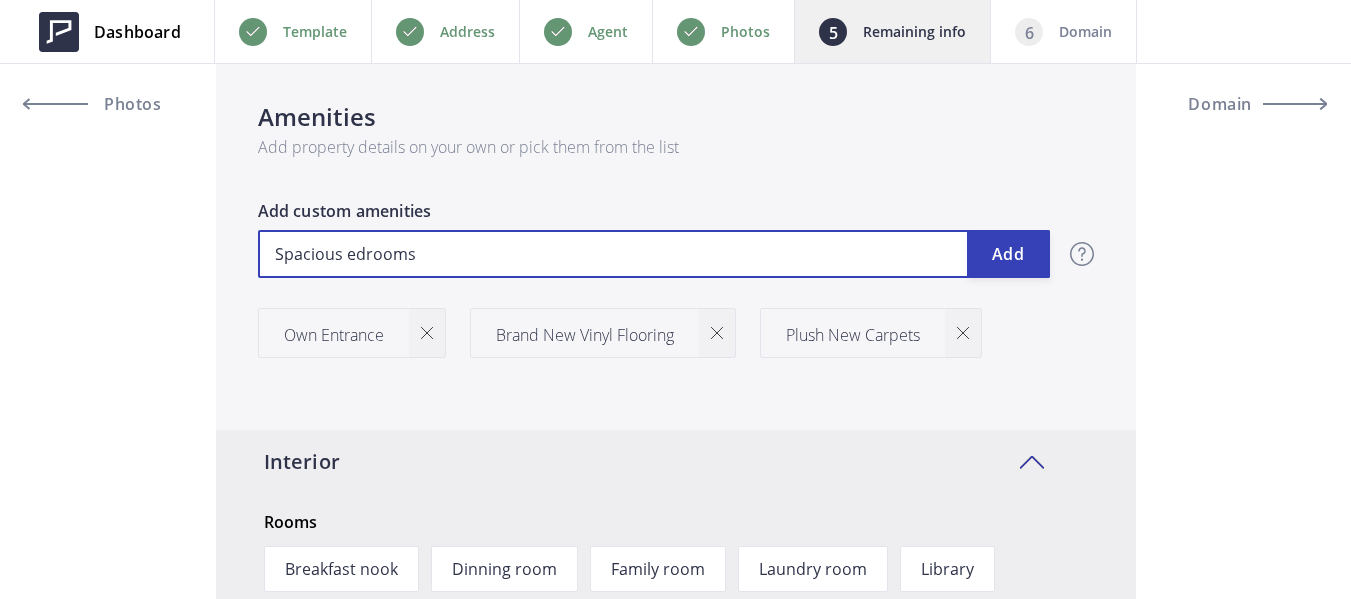 type on "988,888" 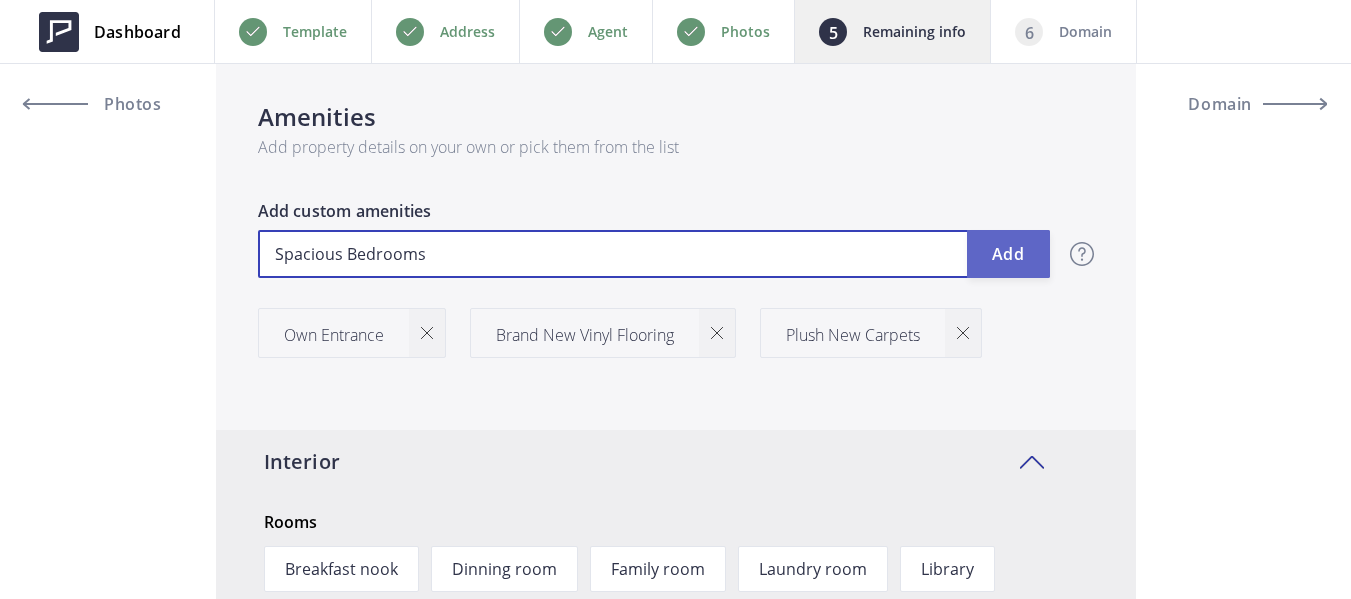 type on "Spacious Bedrooms" 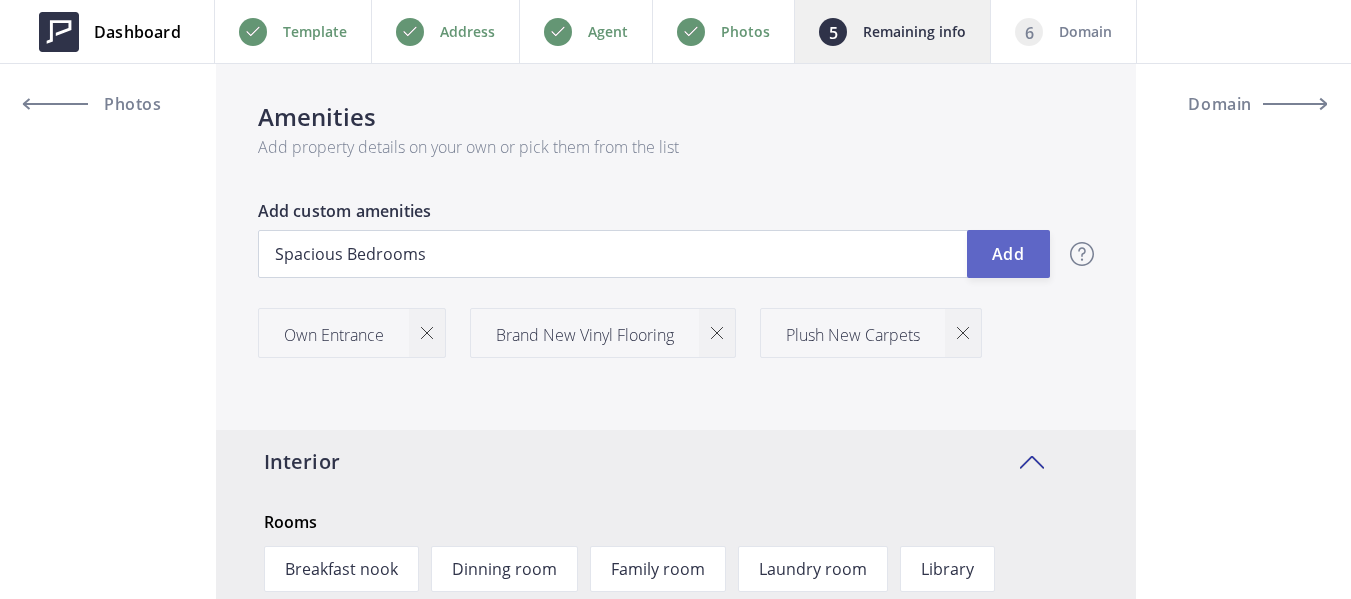 click on "Add" at bounding box center (1008, 254) 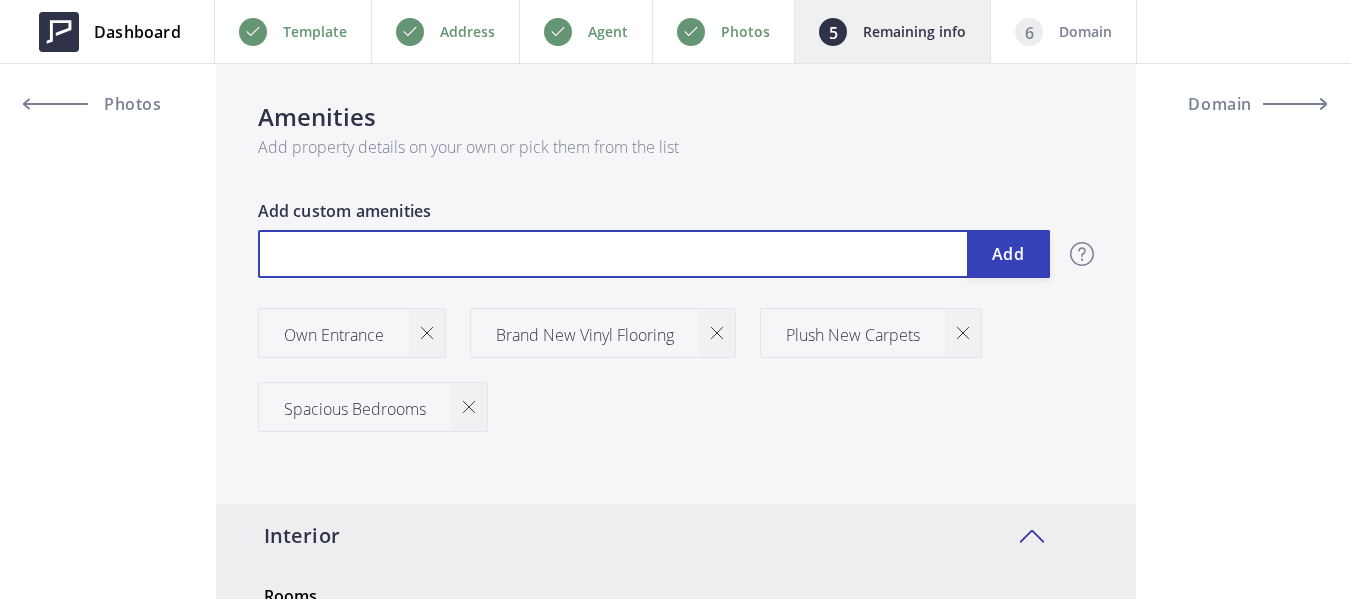 click at bounding box center (654, 254) 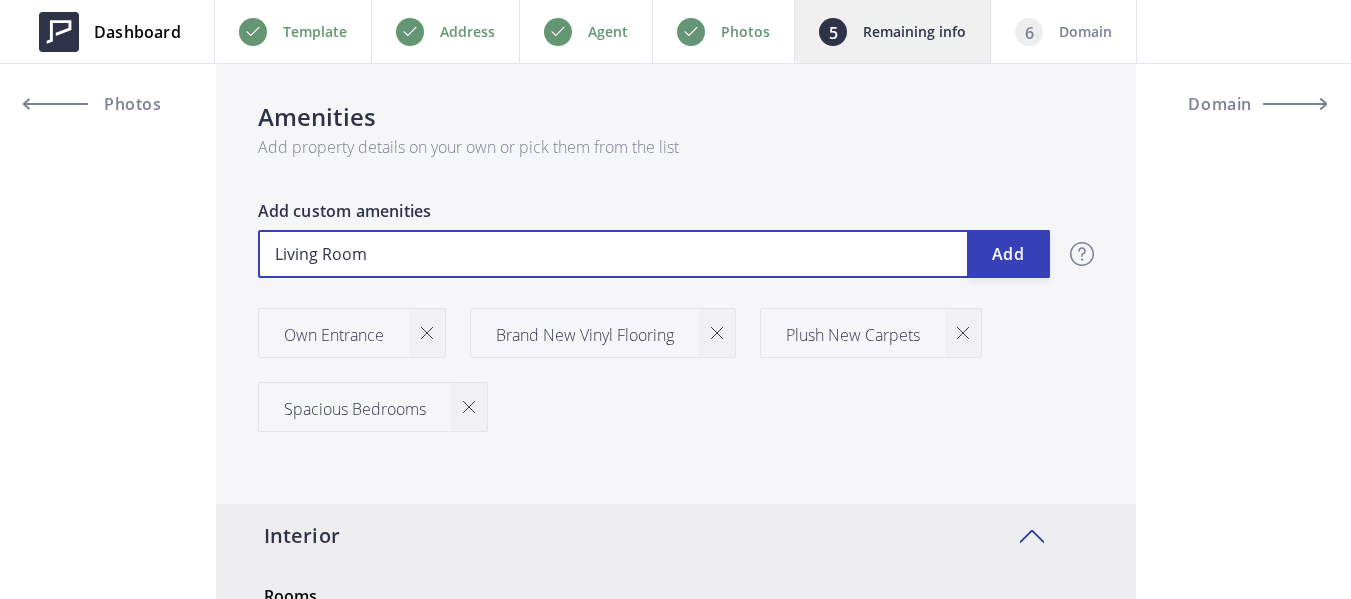 type on "988,888" 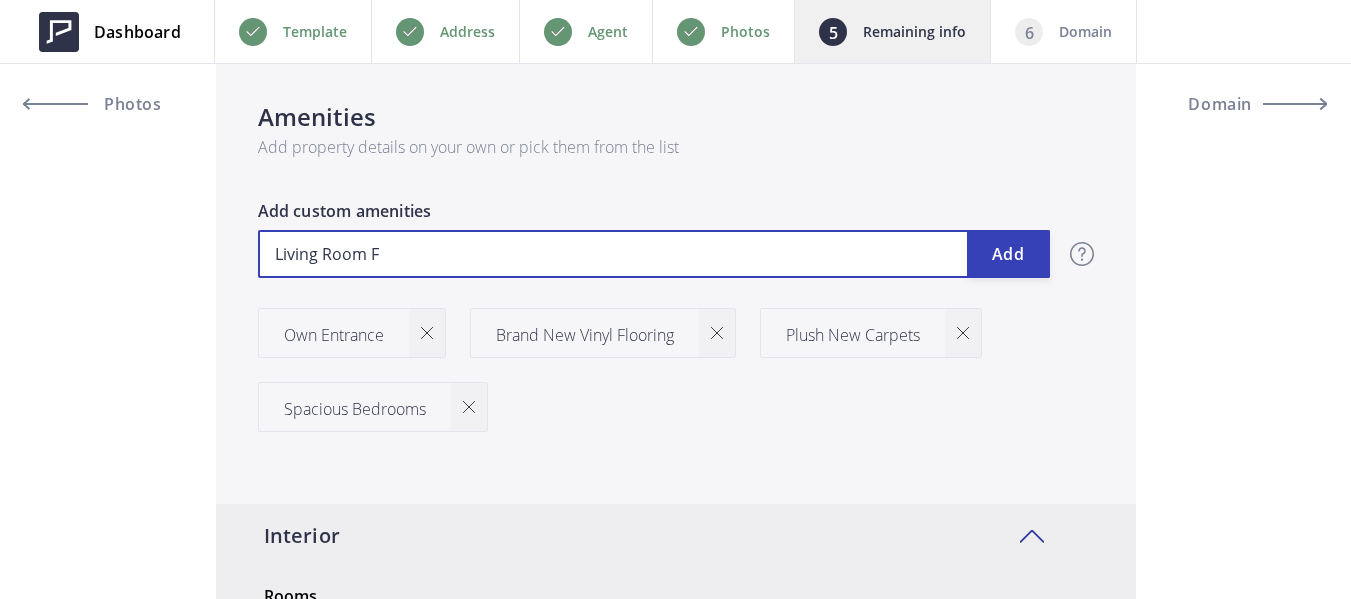 type on "988,888" 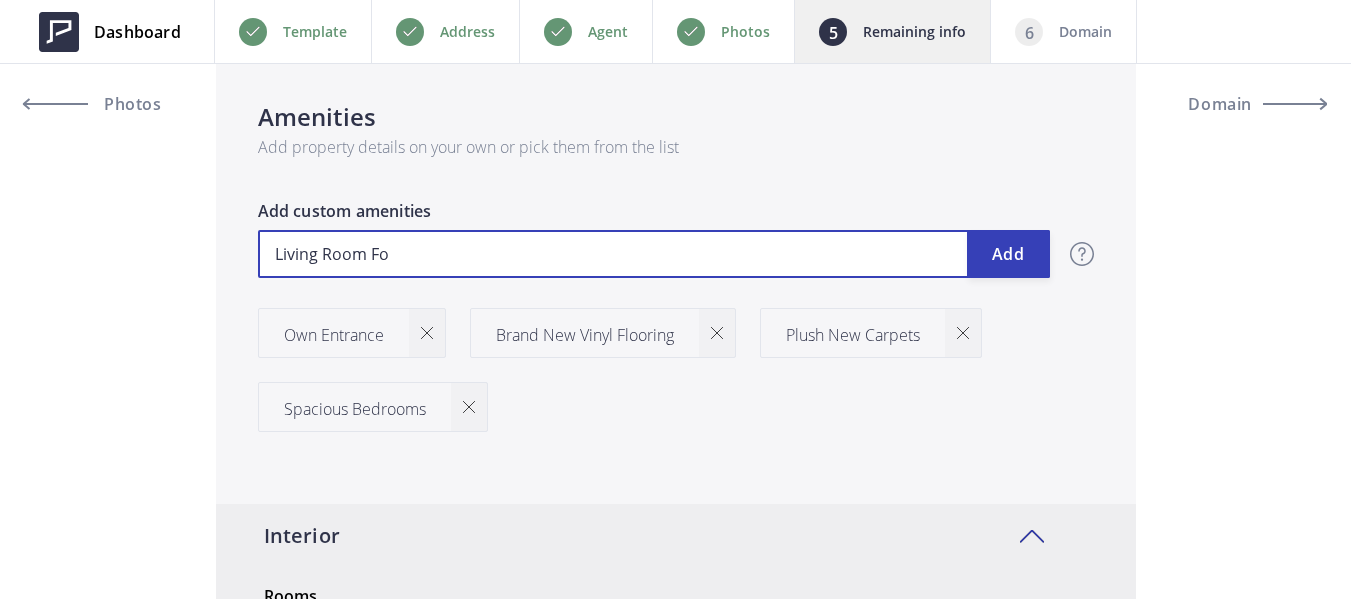 type on "988,888" 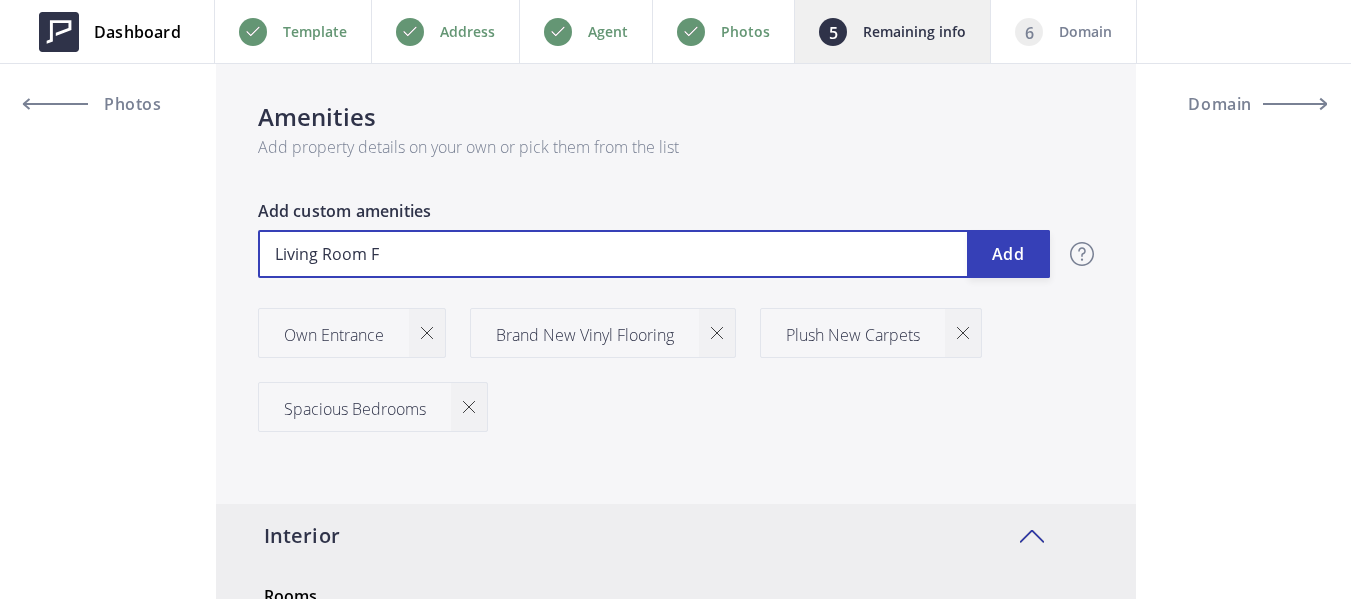 type on "988,888" 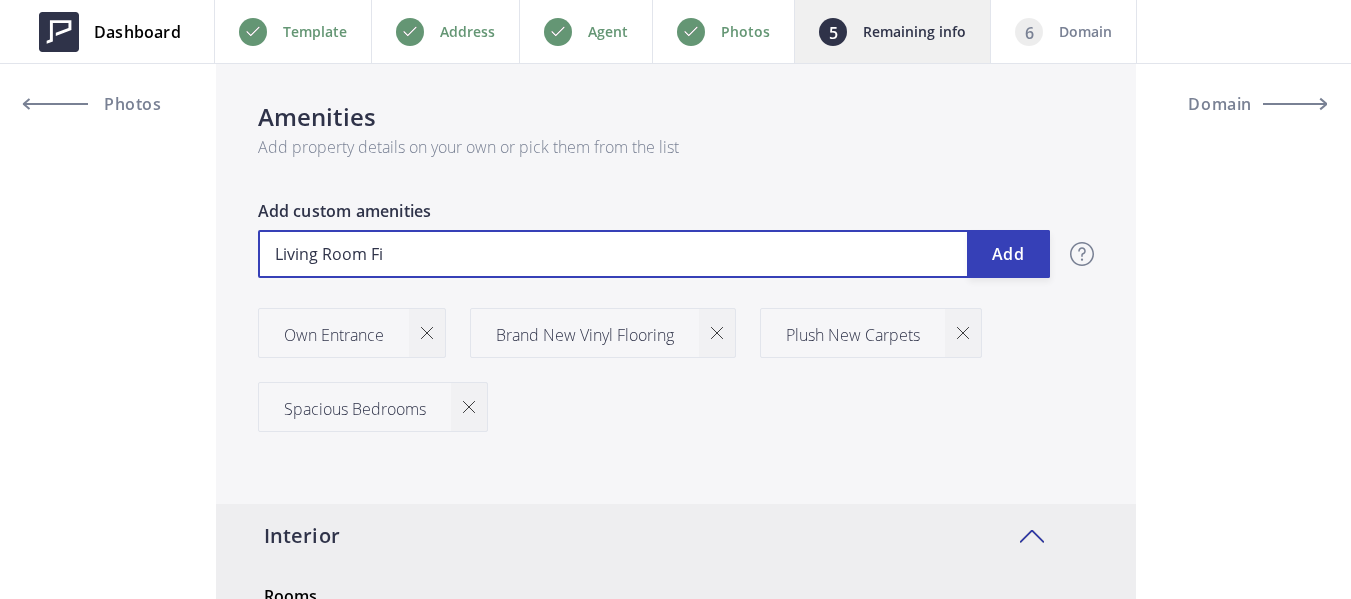 type on "988,888" 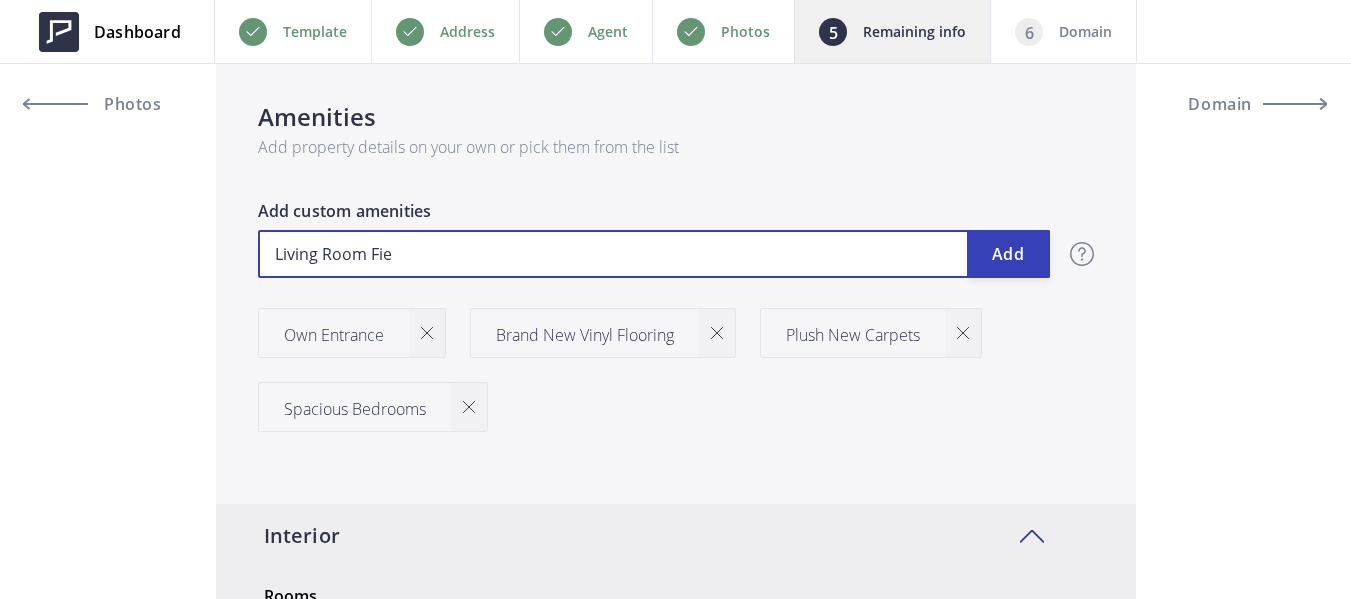 type on "988,888" 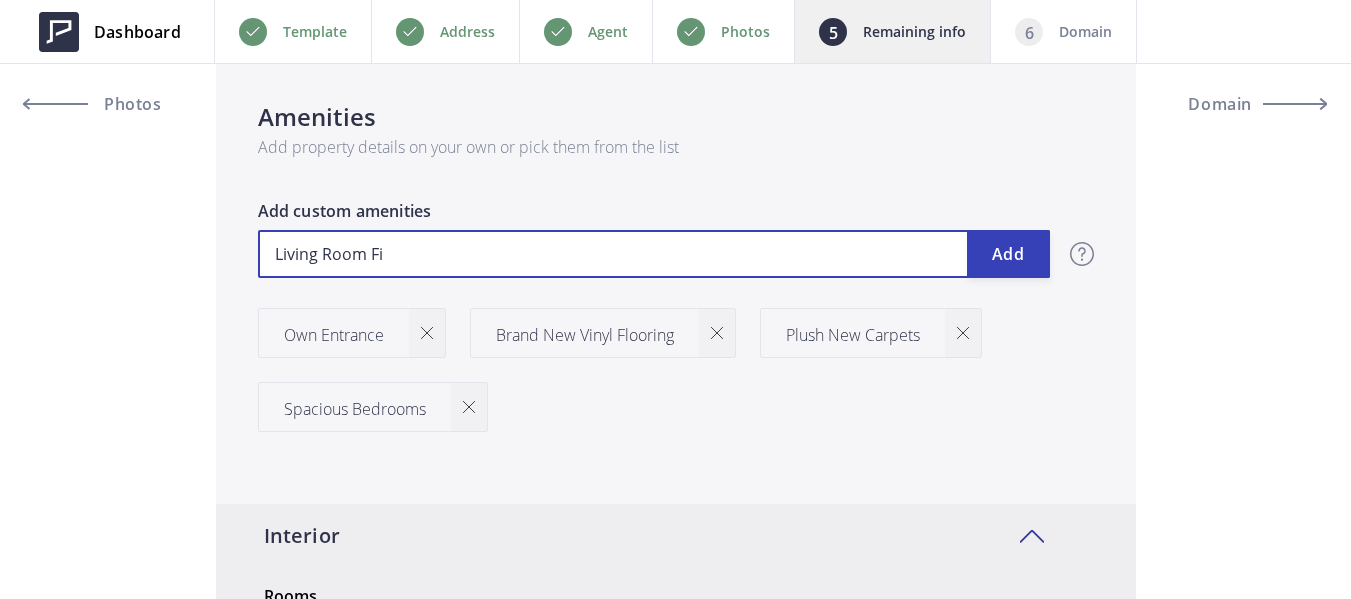 type on "988,888" 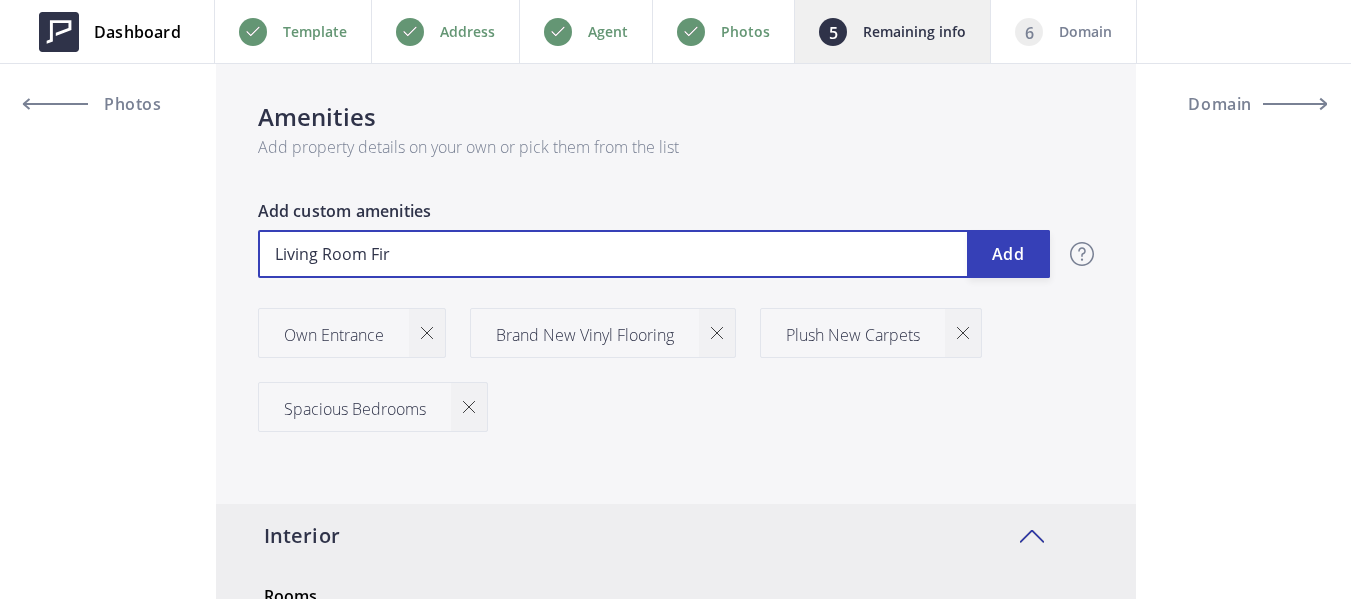 type on "988,888" 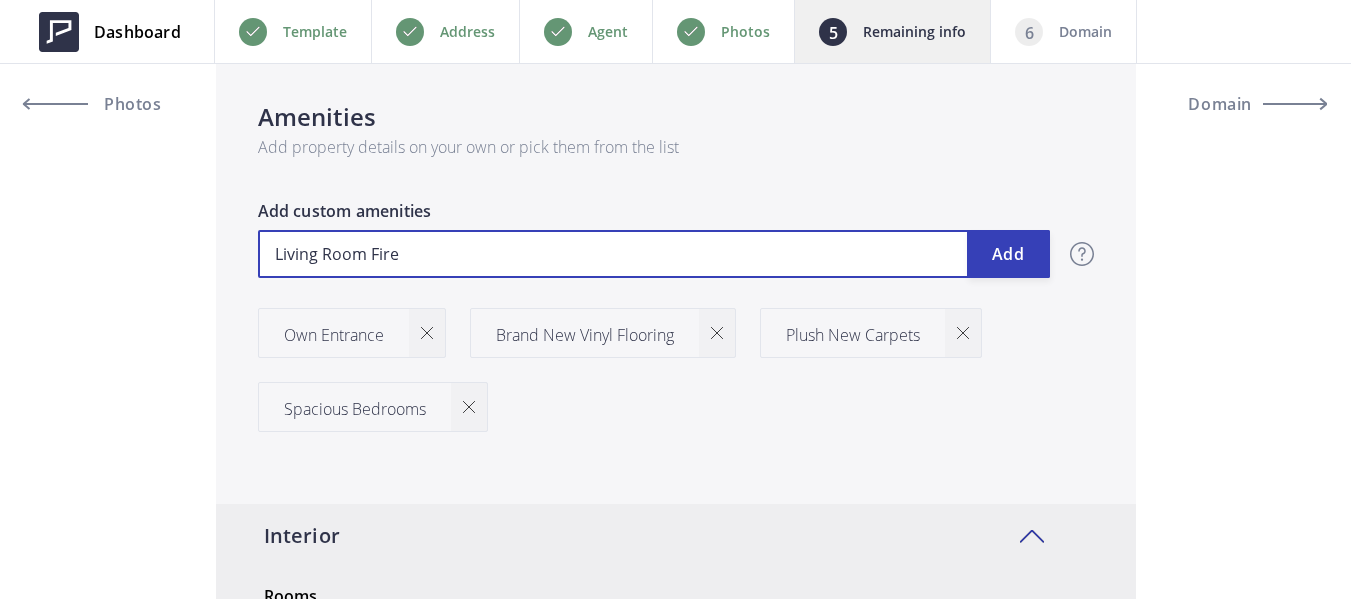type on "988,888" 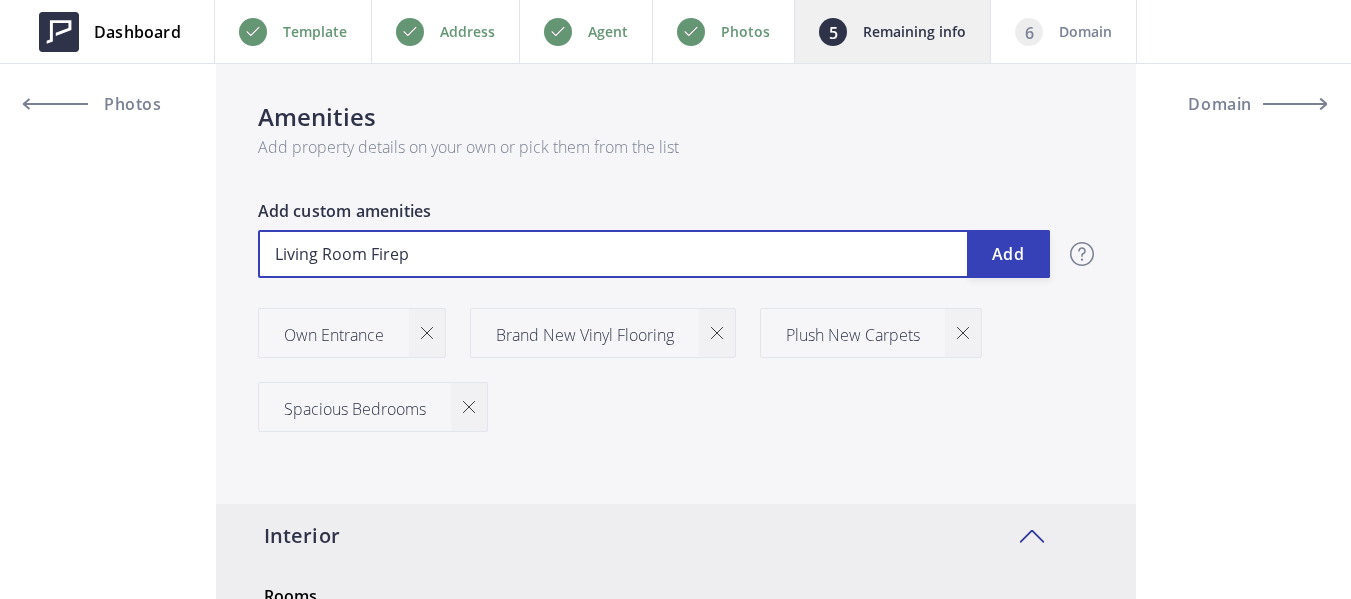 type on "988,888" 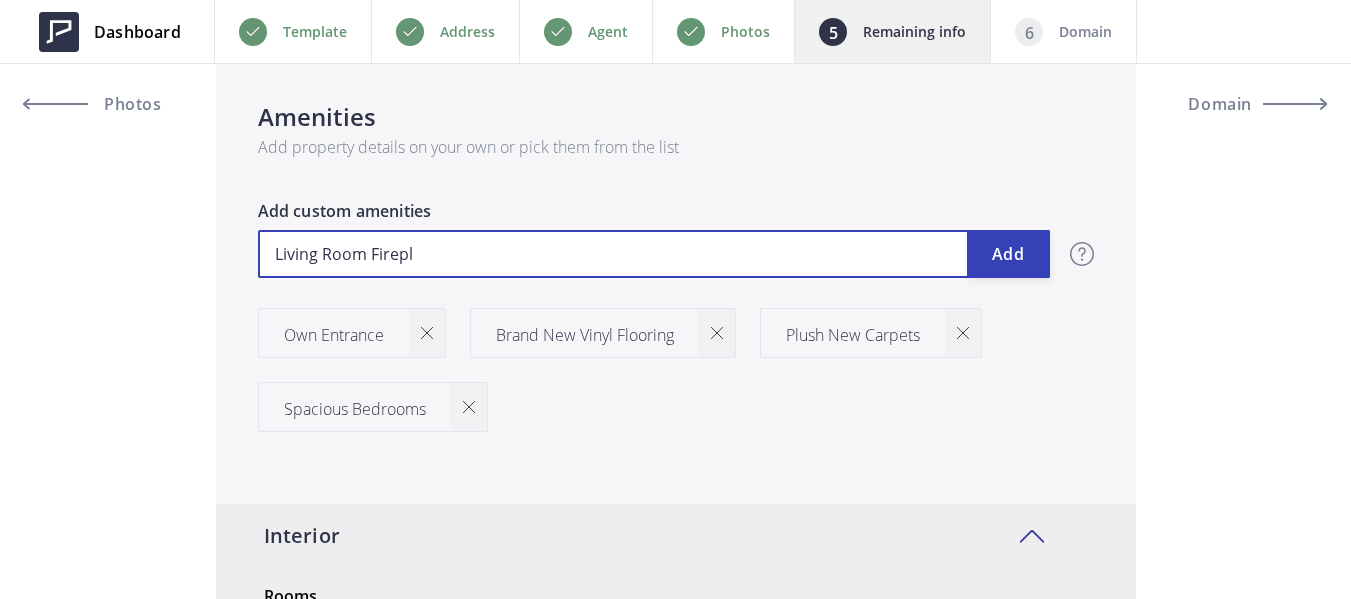 type on "988,888" 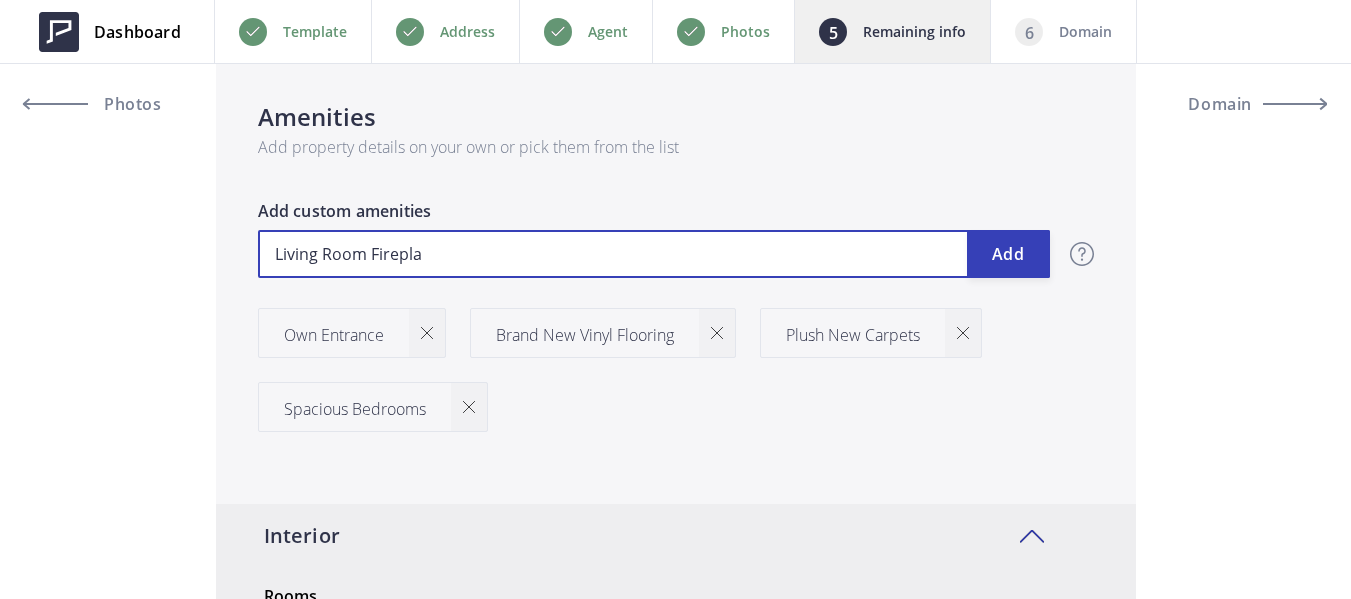 type on "988,888" 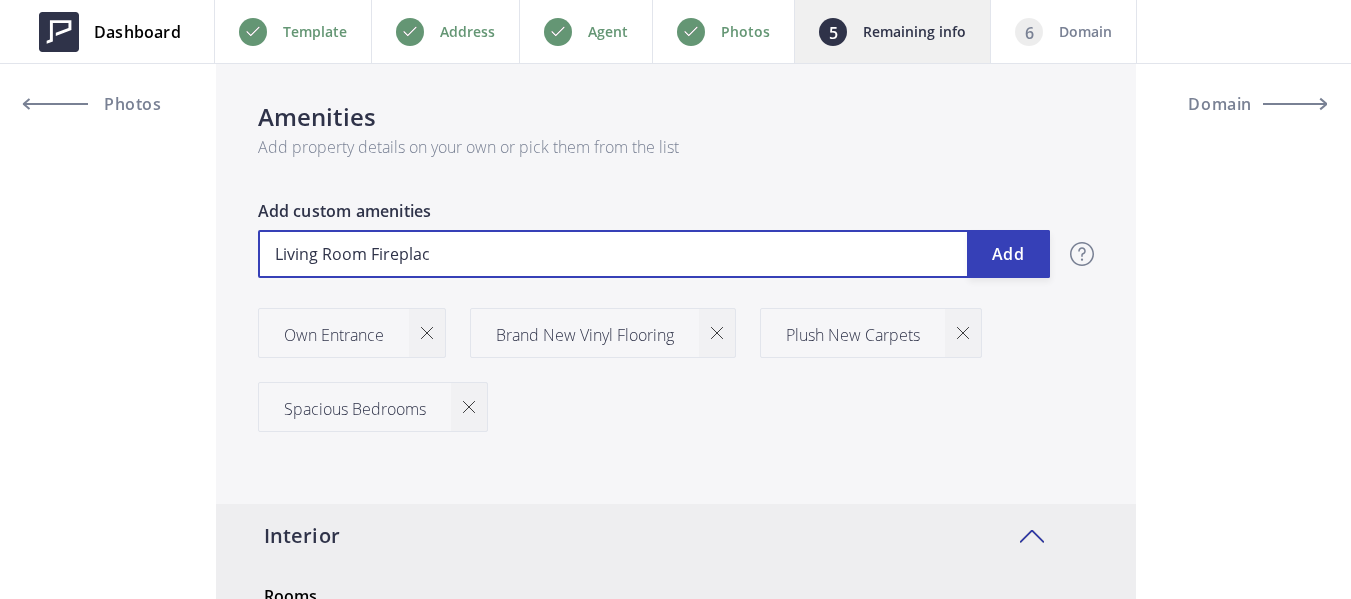 type on "988,888" 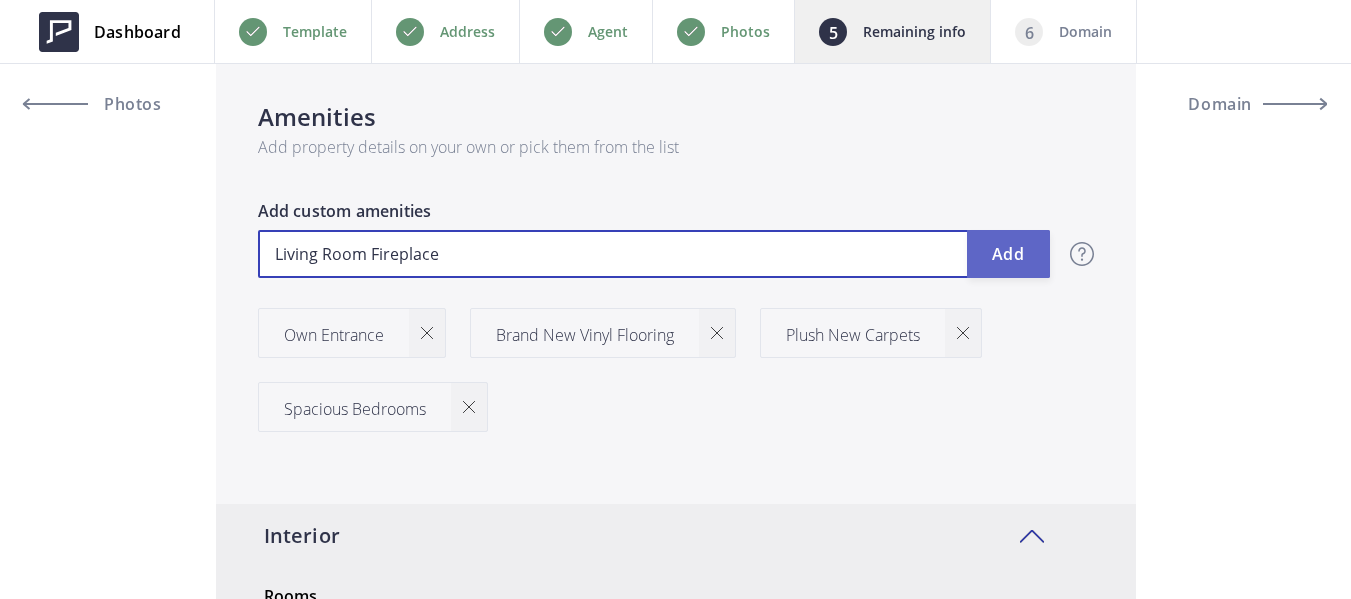 type on "Living Room Fireplace" 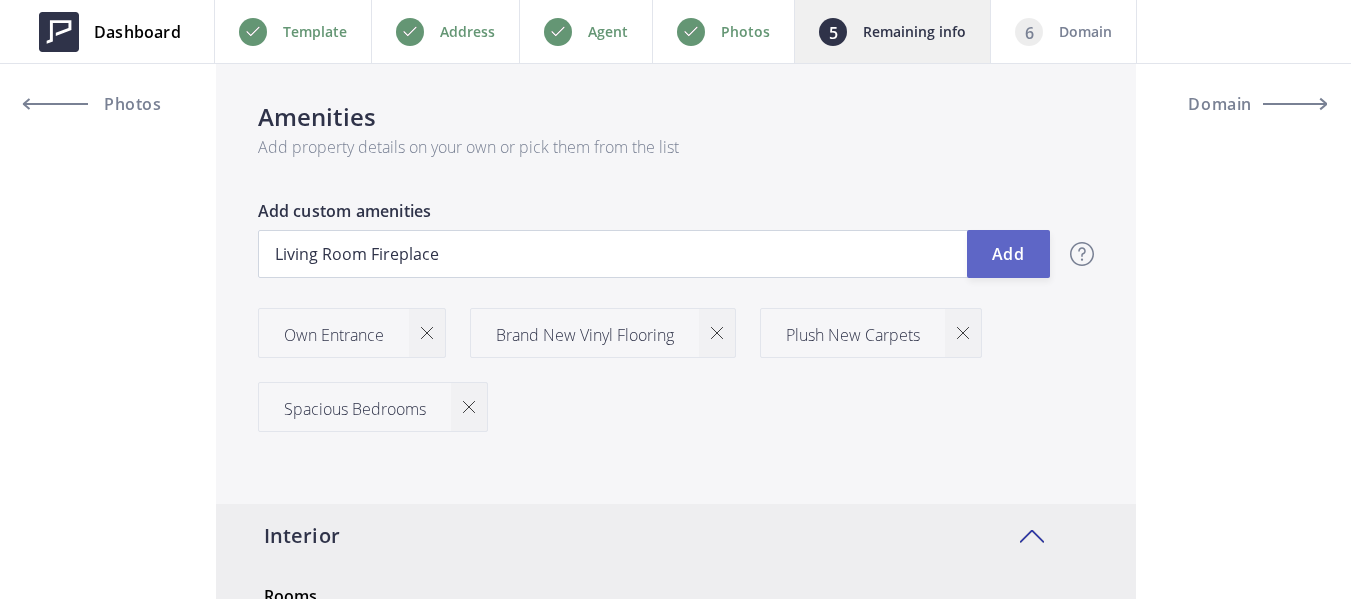 click on "Add" at bounding box center [1008, 254] 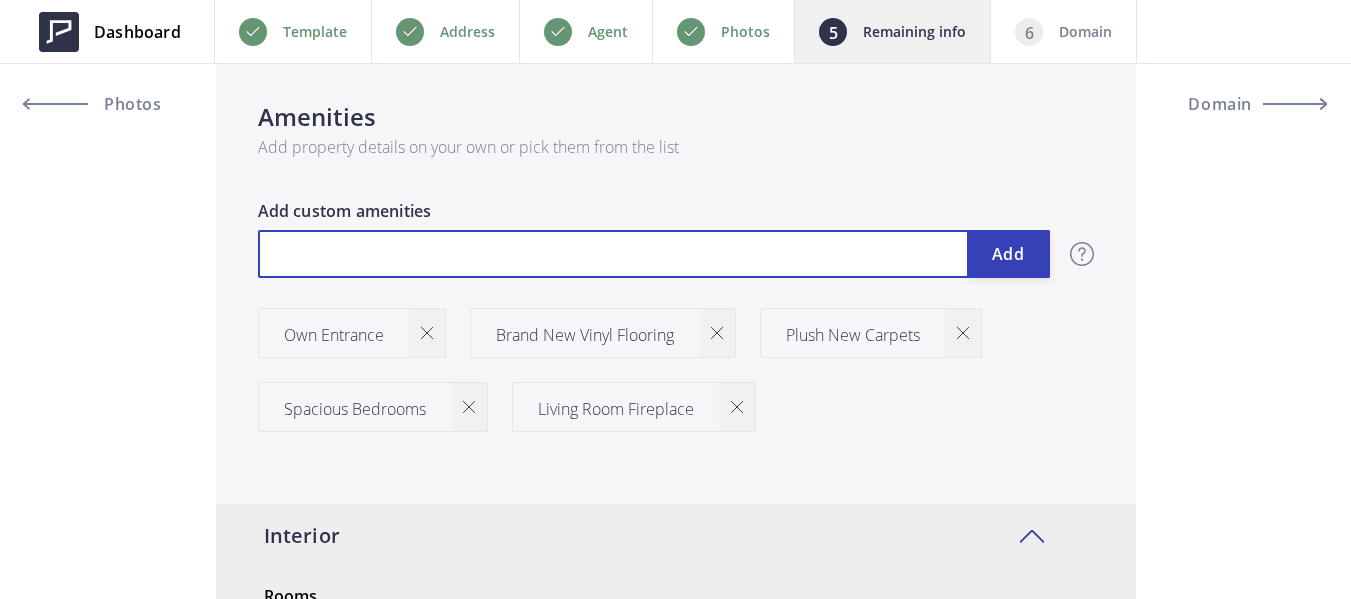 click at bounding box center [654, 254] 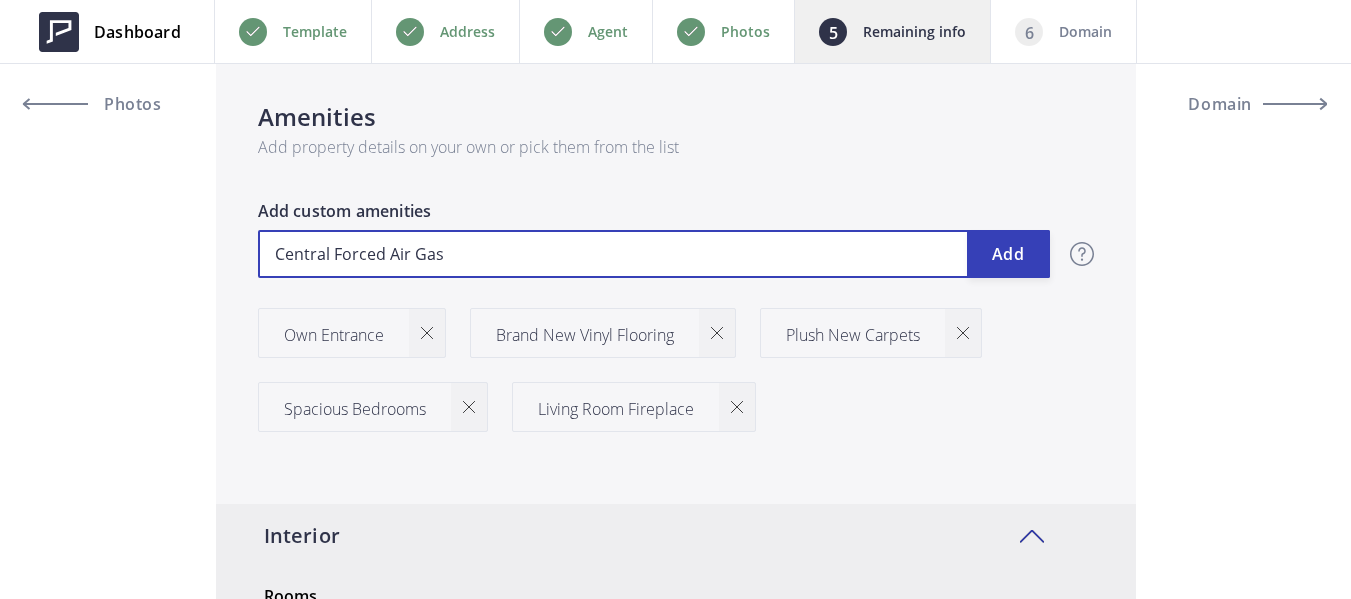 type on "988,888" 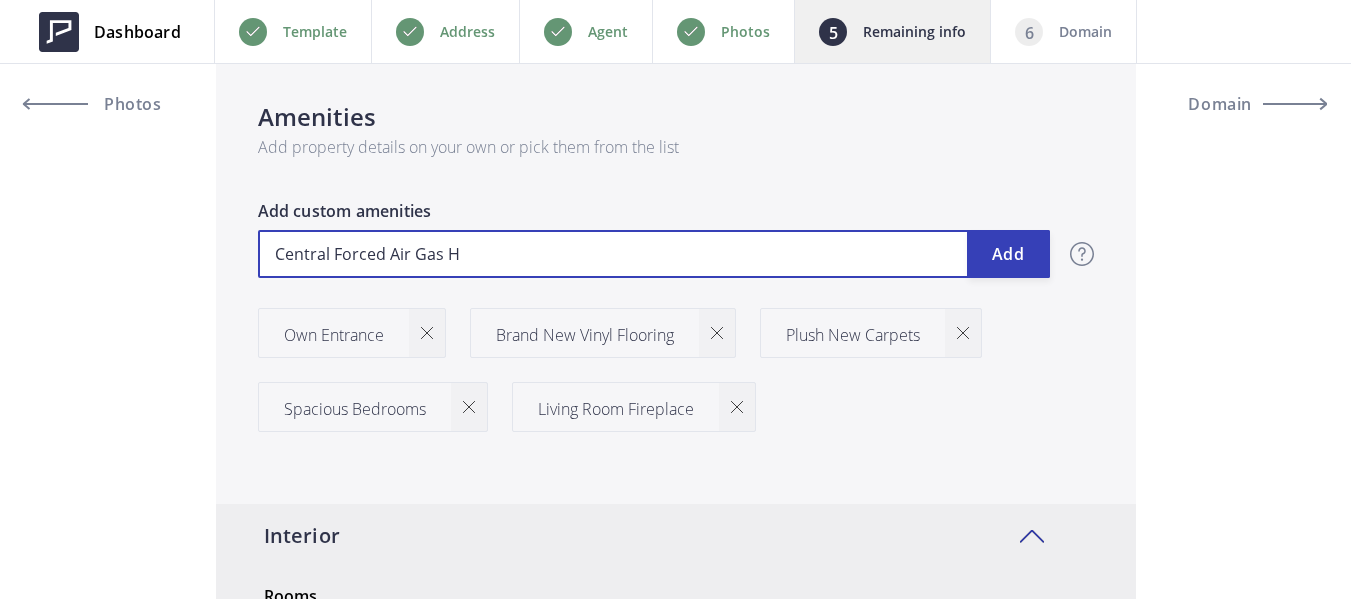 type on "988,888" 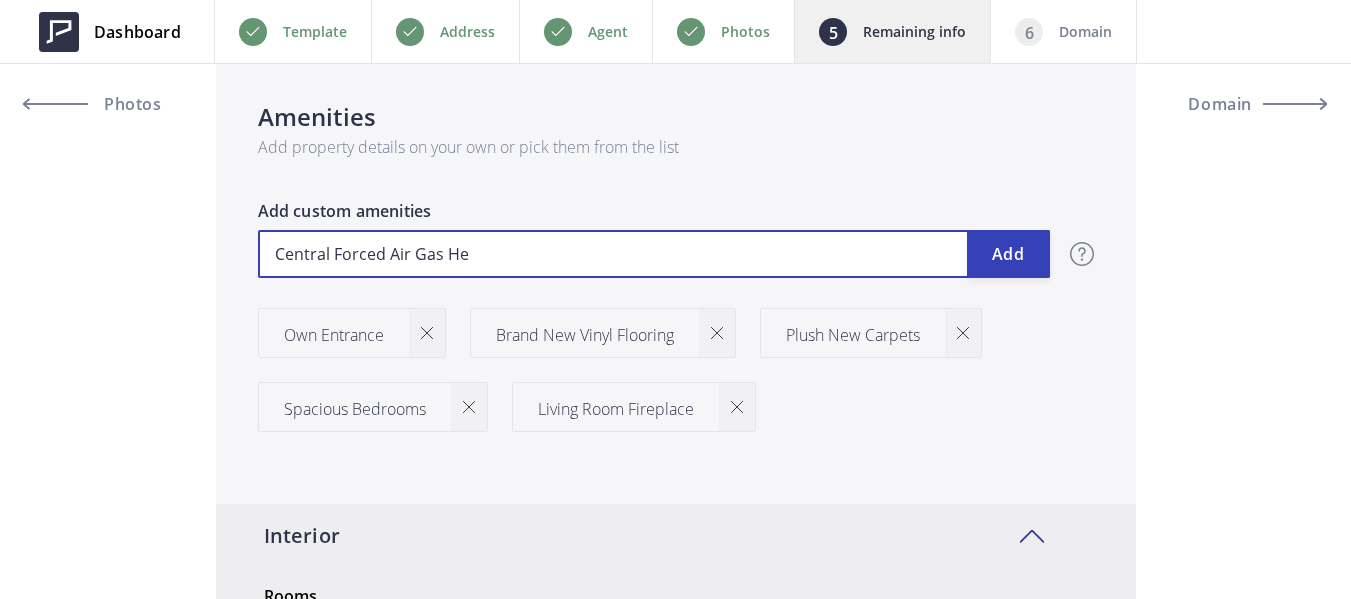 type on "988,888" 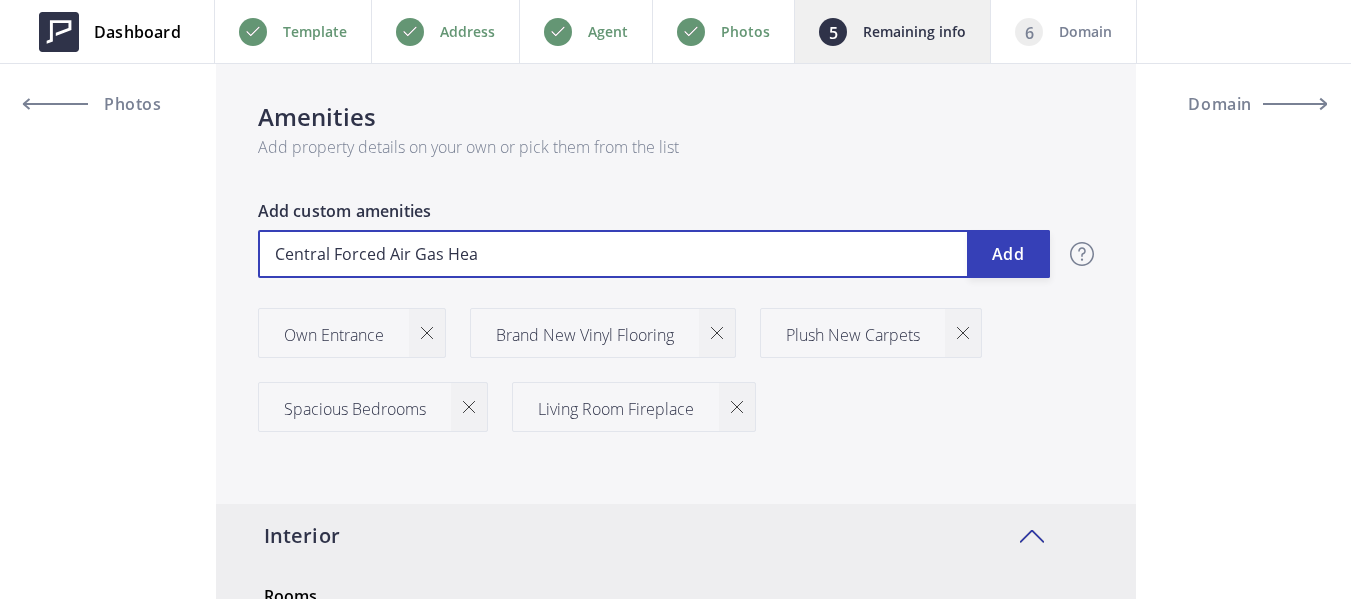 type on "988,888" 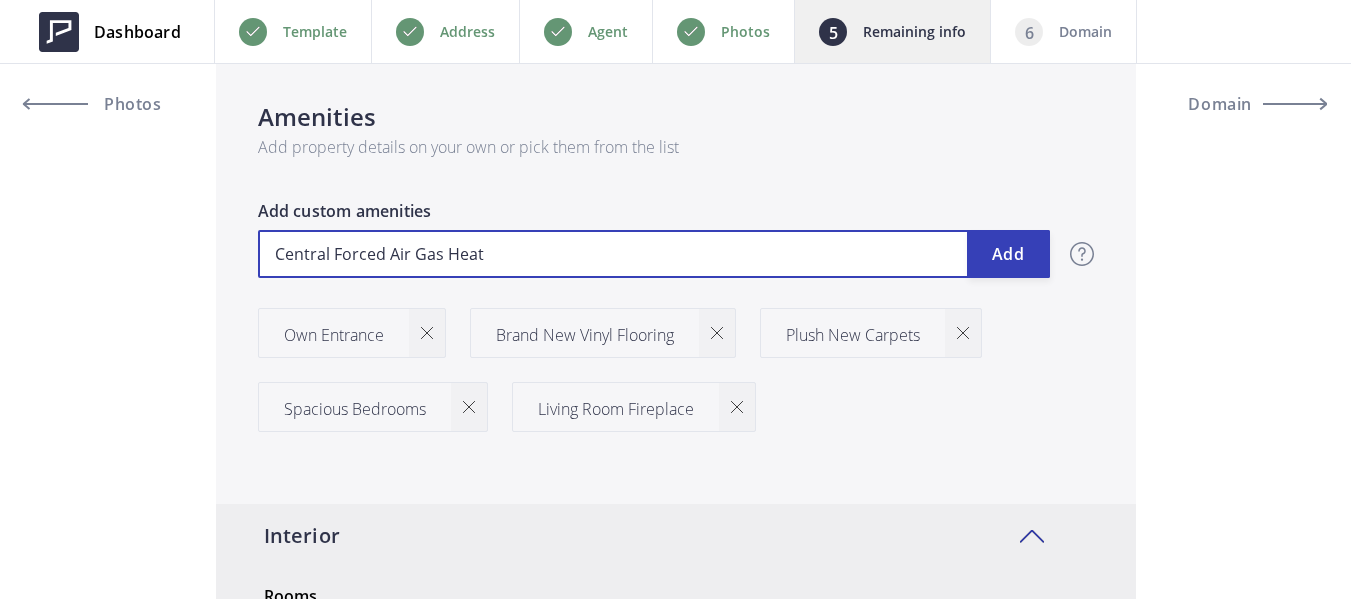 type on "988,888" 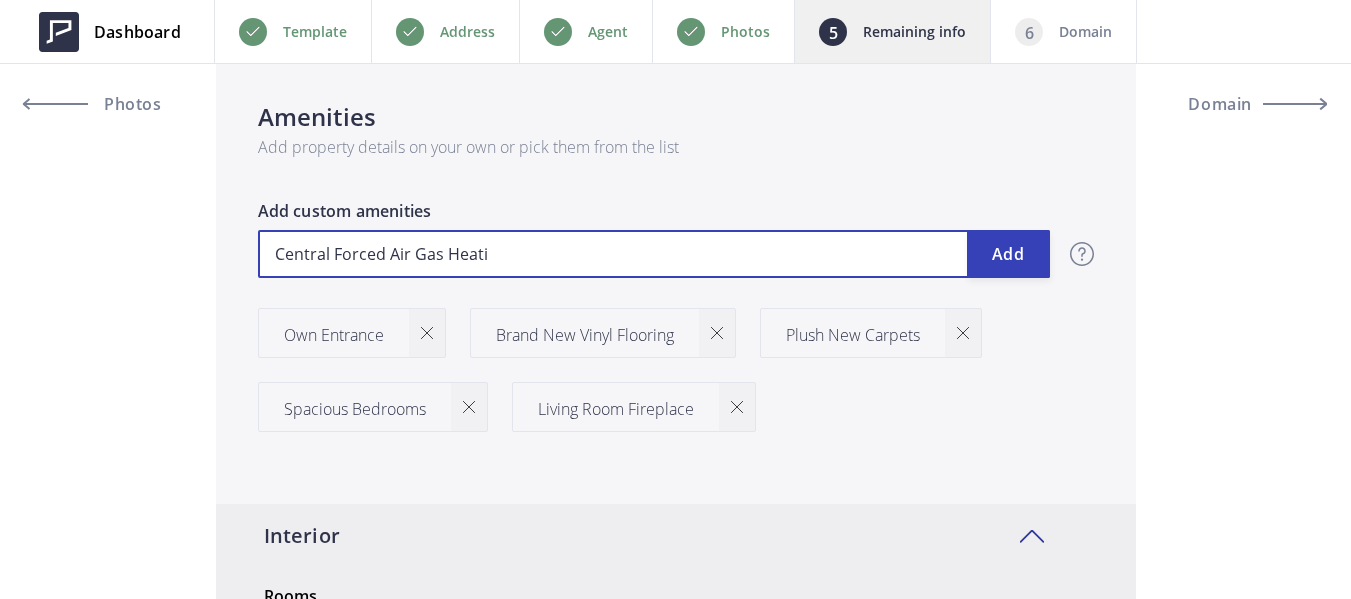 type on "988,888" 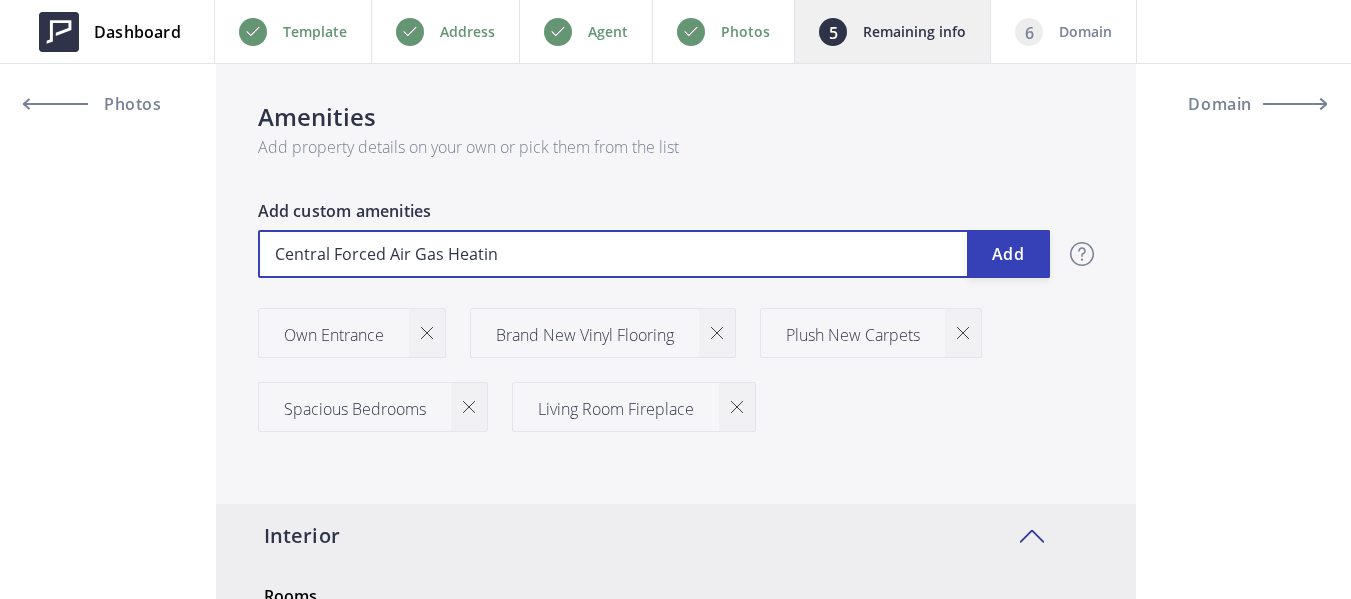 type on "988,888" 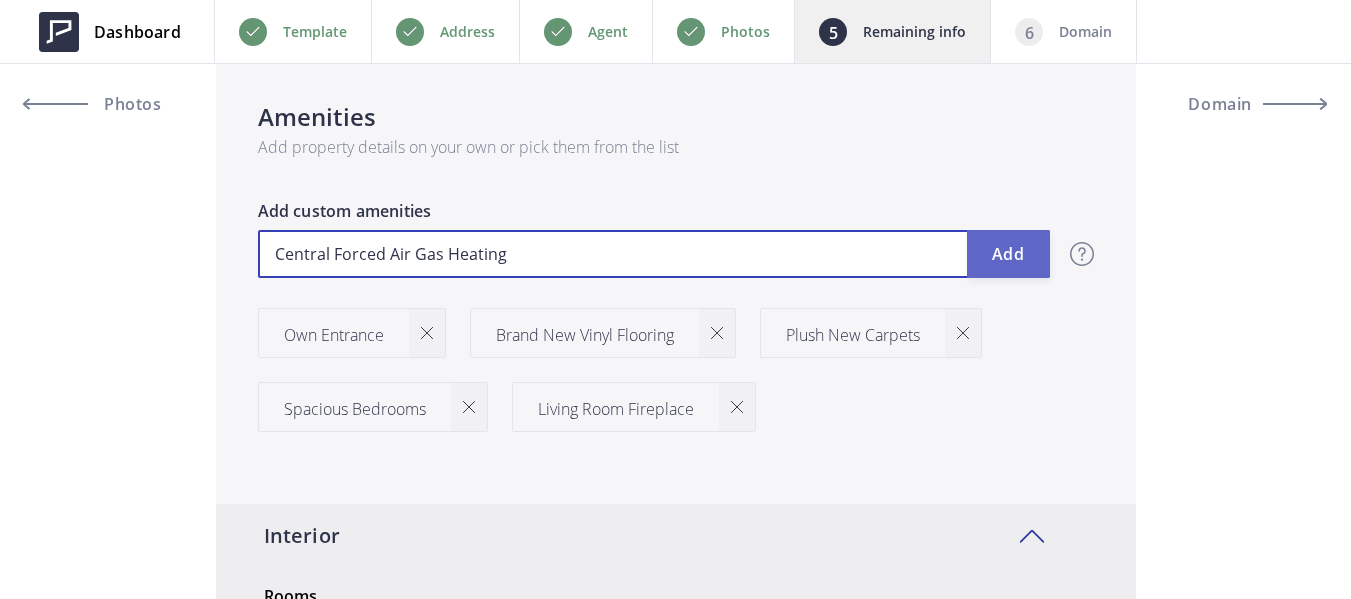 type on "Central Forced Air Gas Heating" 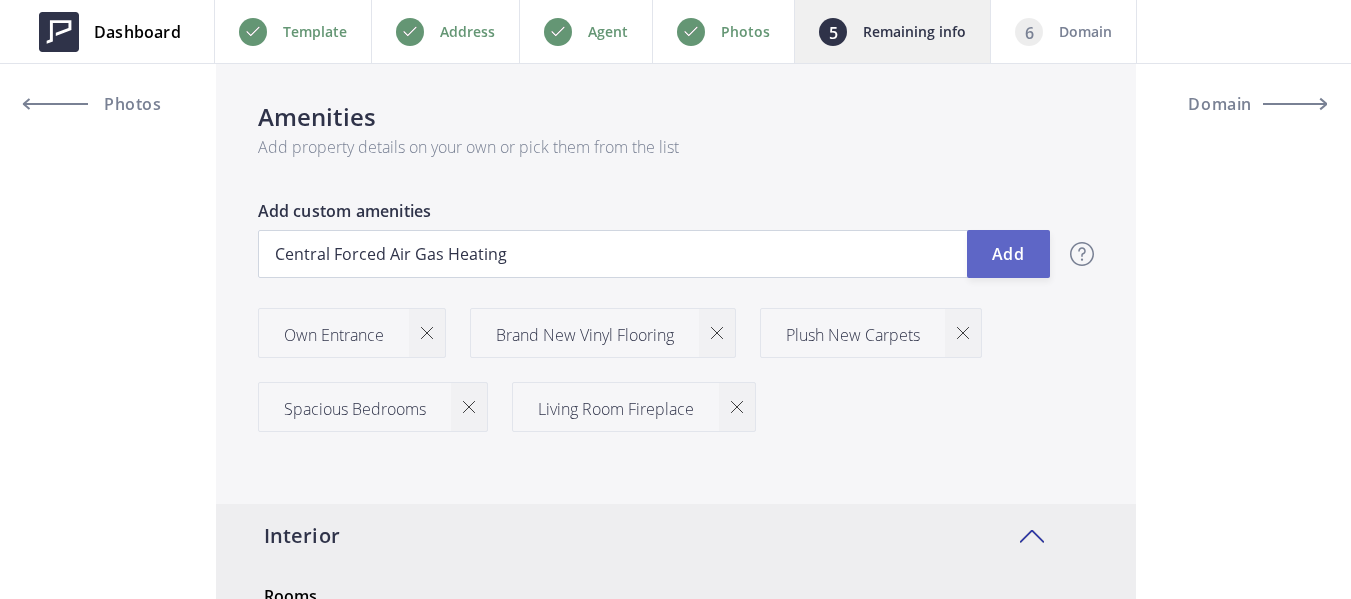 click on "Add" at bounding box center [1008, 254] 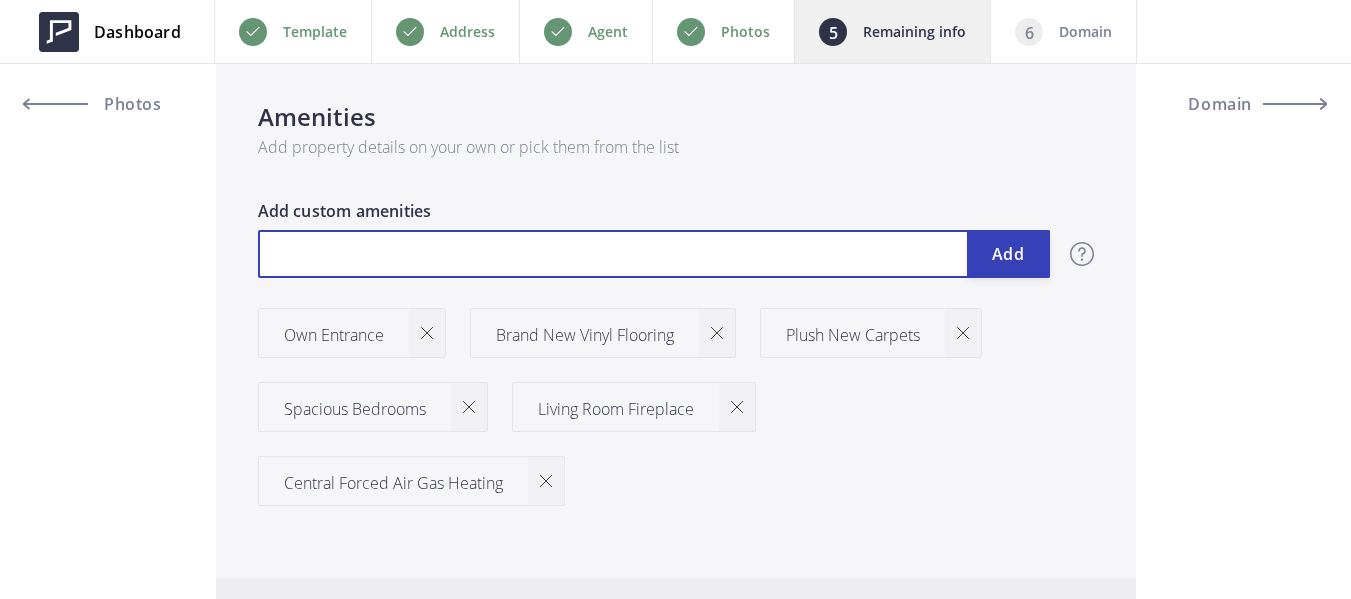 click at bounding box center (654, 254) 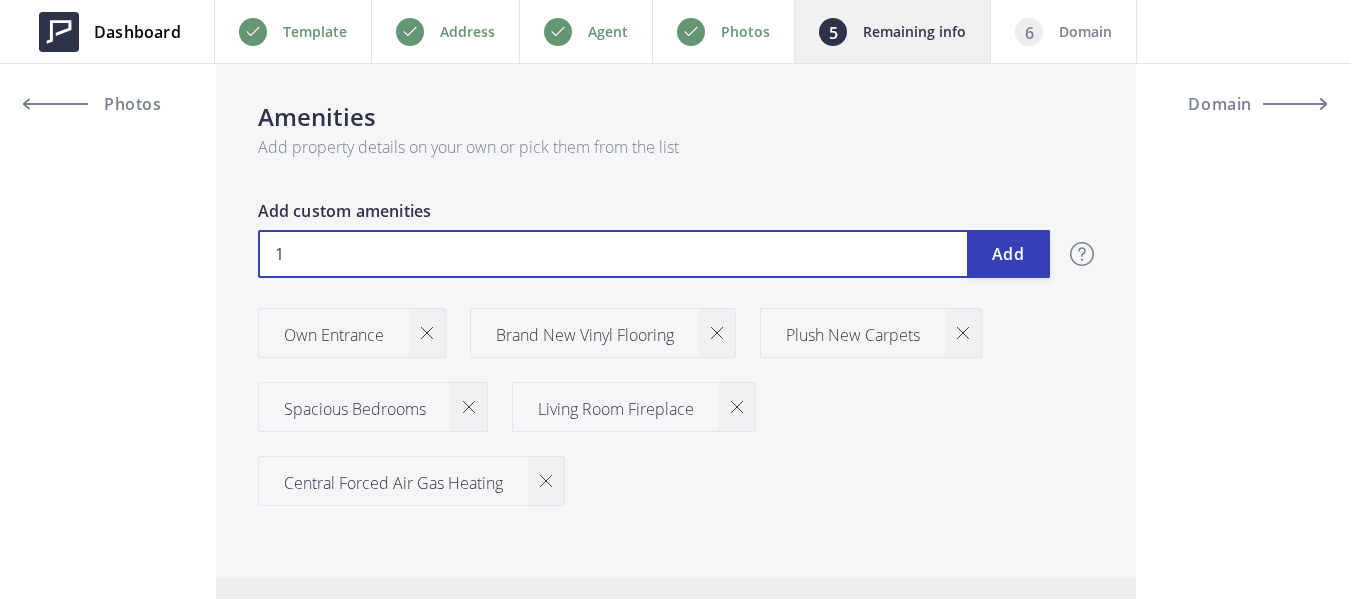 type on "988,888" 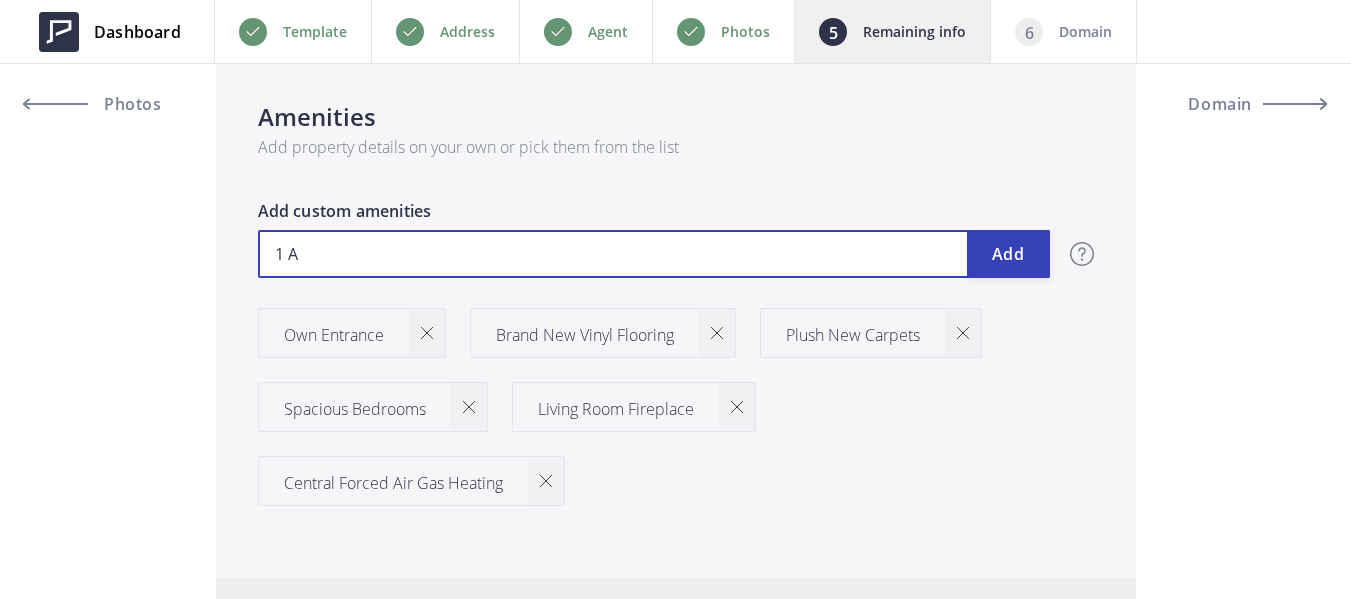 type on "988,888" 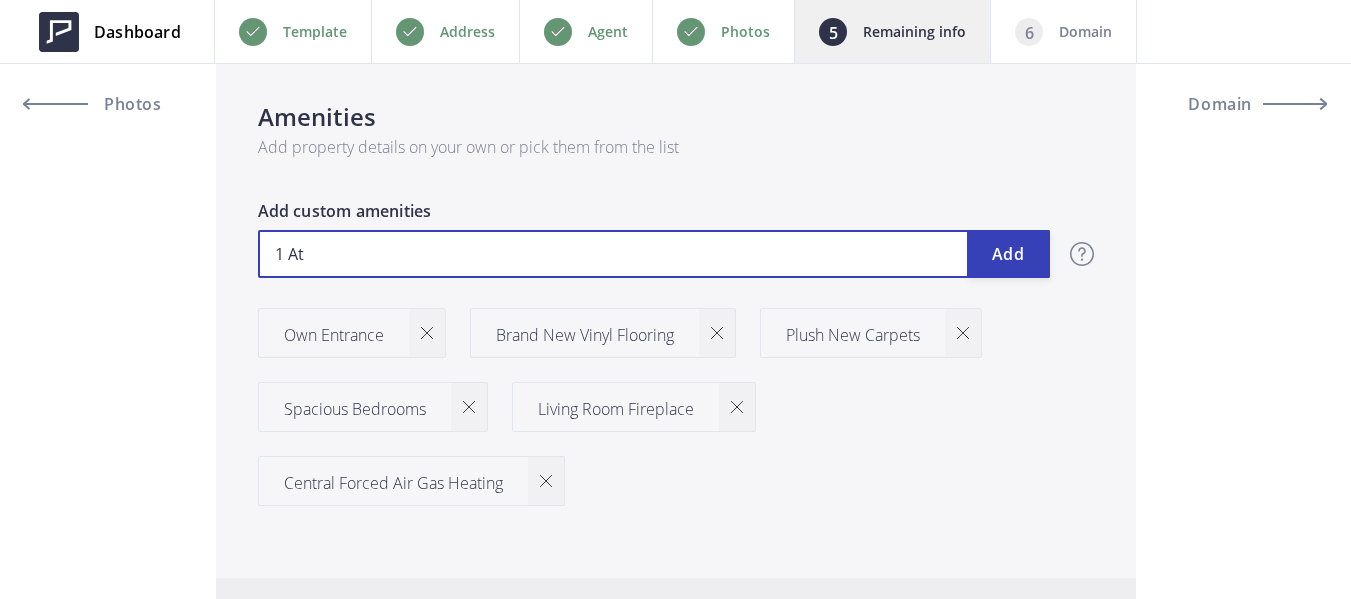 type on "988,888" 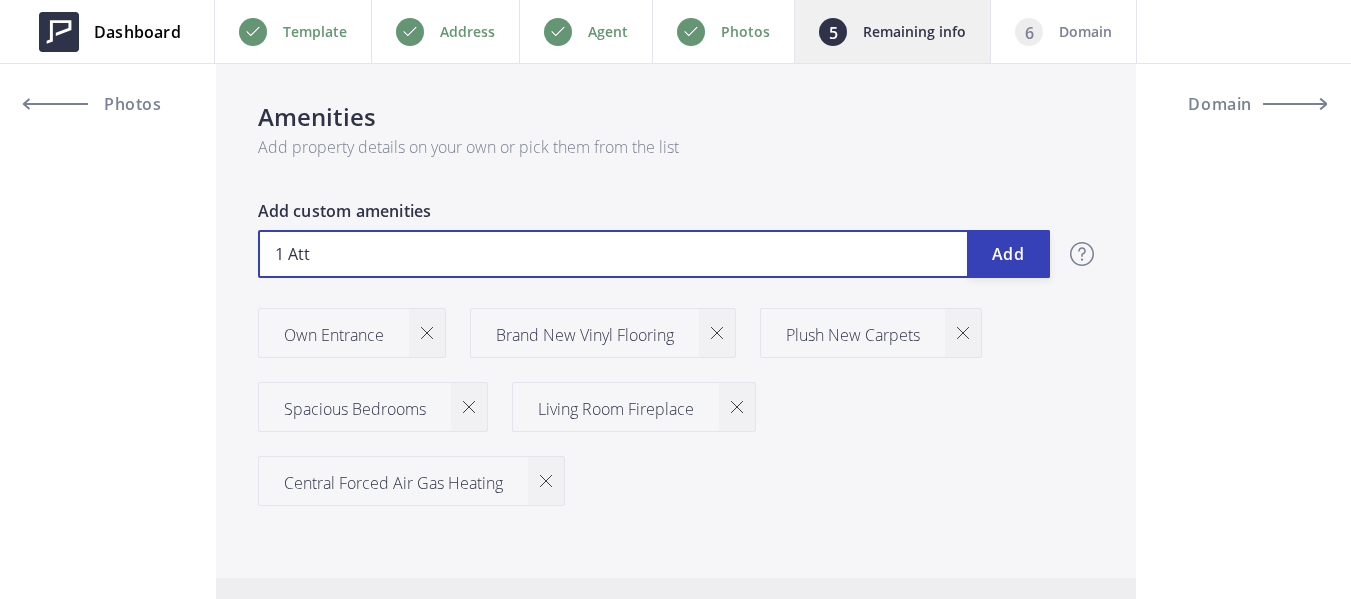 type on "988,888" 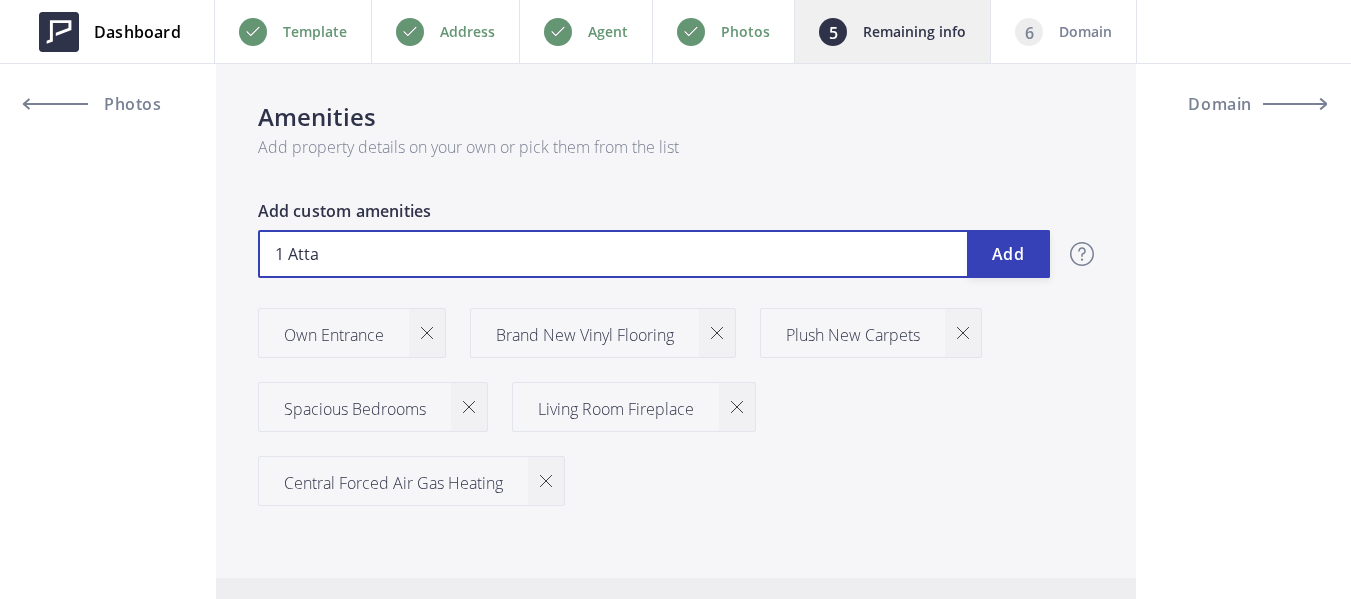 type on "988,888" 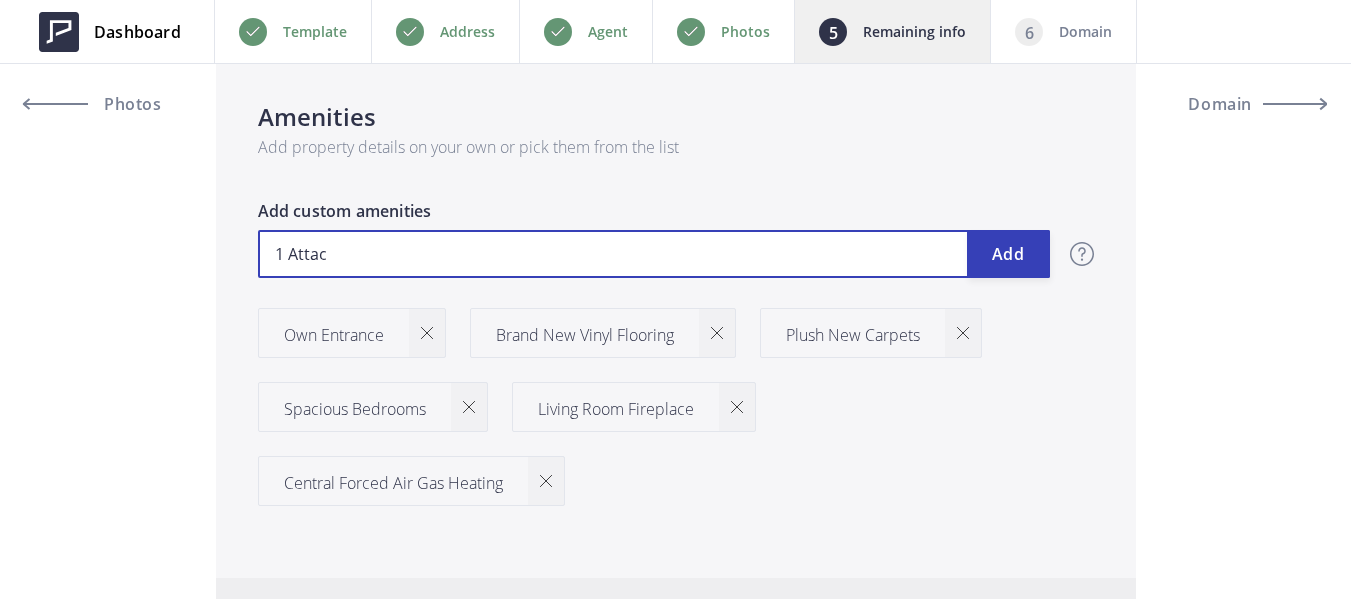 type on "988,888" 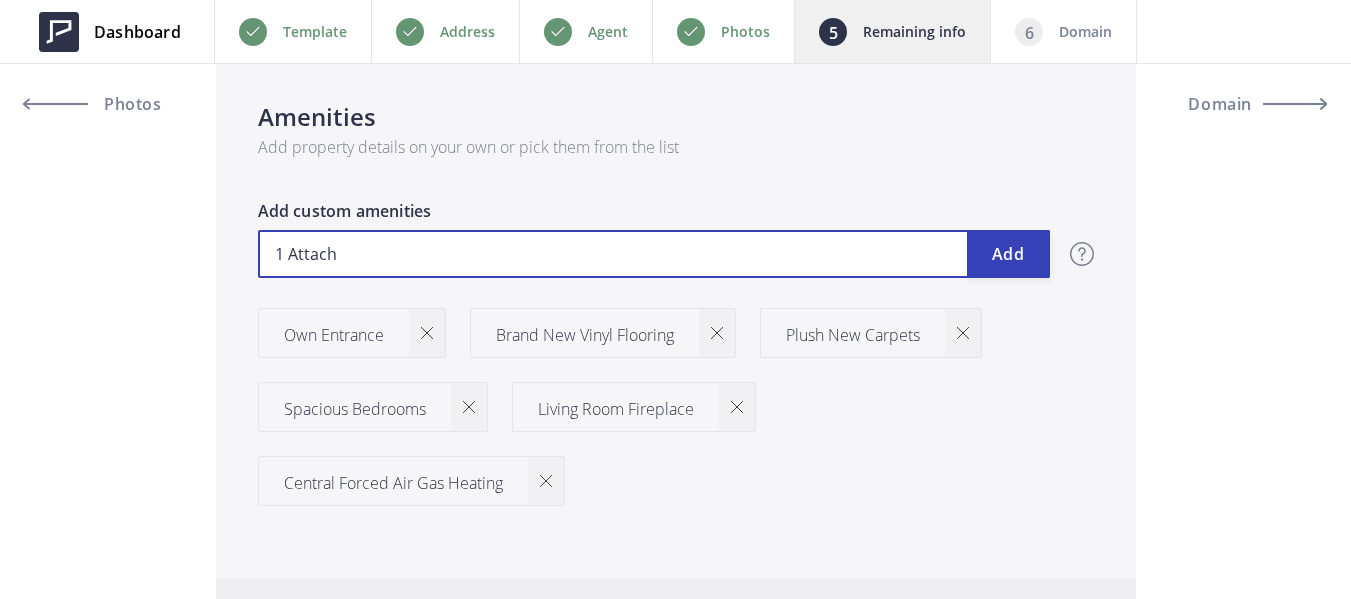 type on "988,888" 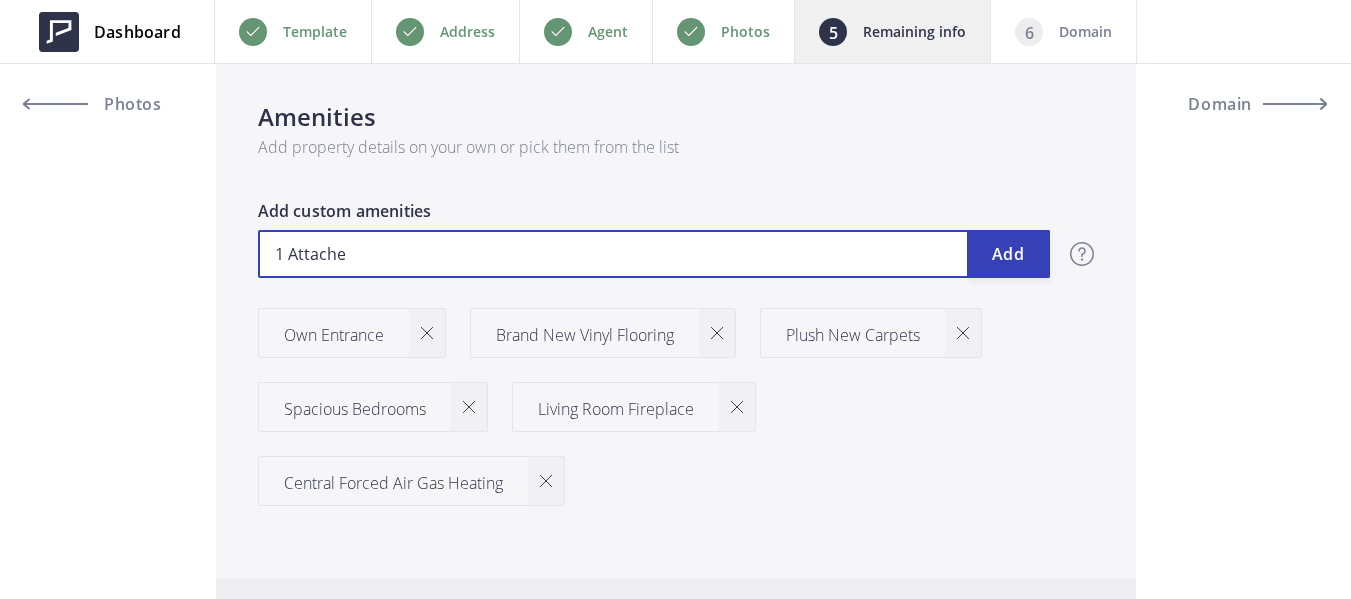 type on "988,888" 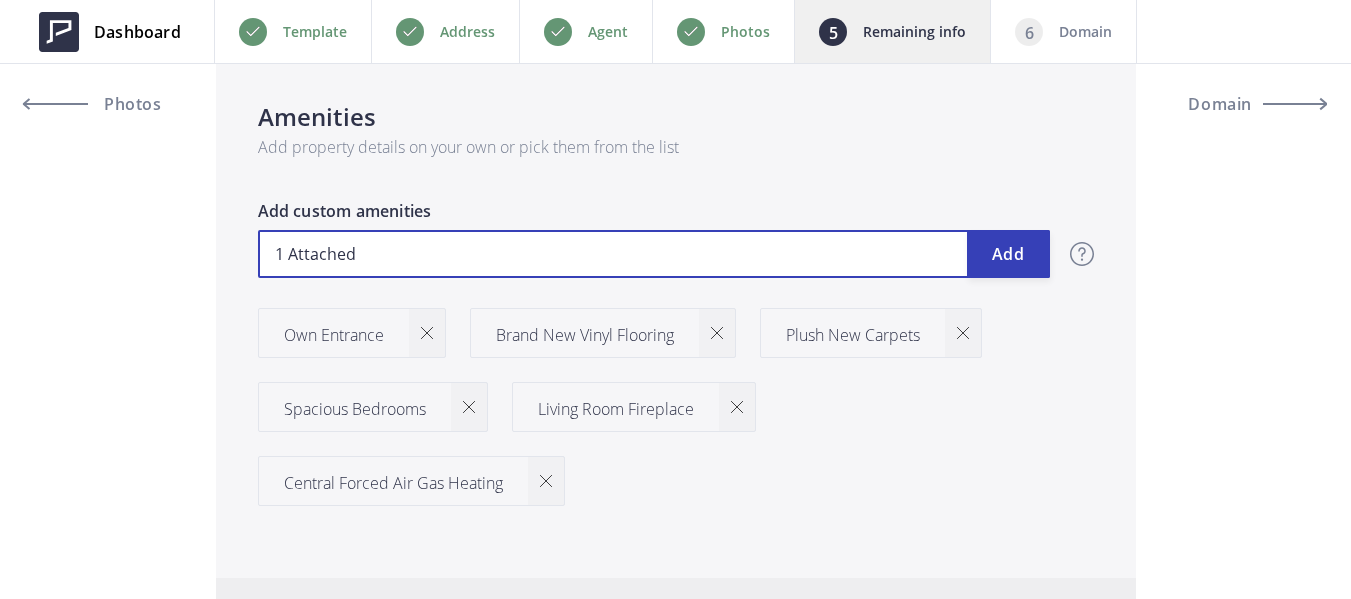 type on "988,888" 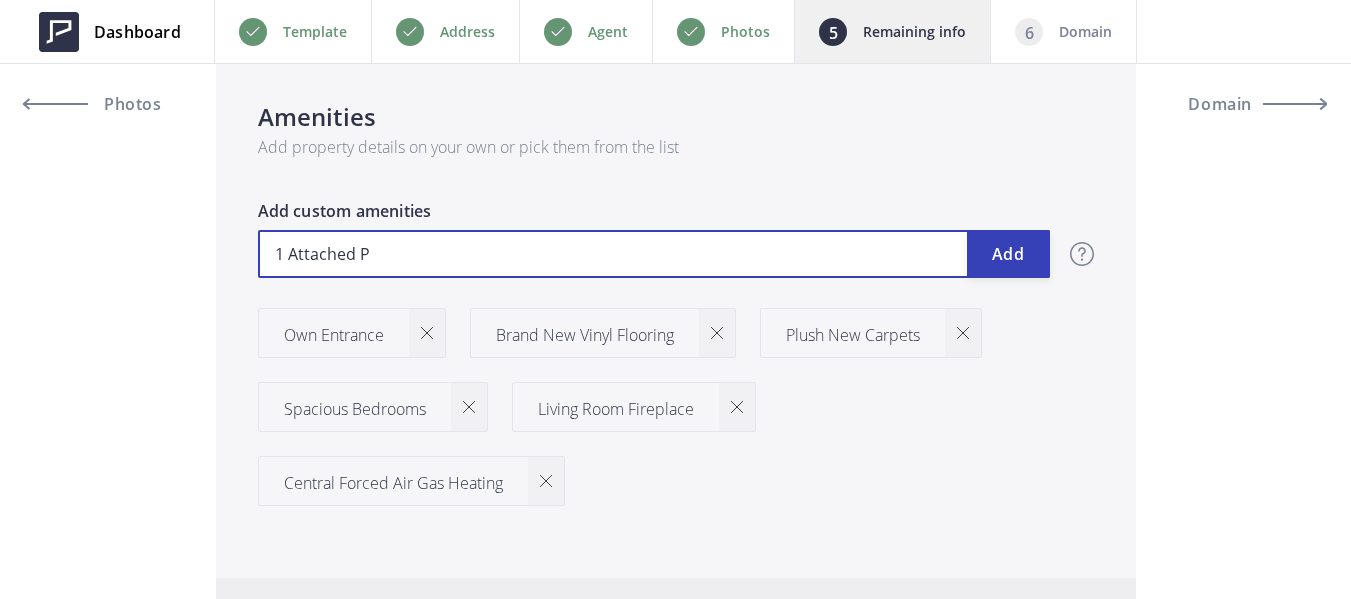 type on "988,888" 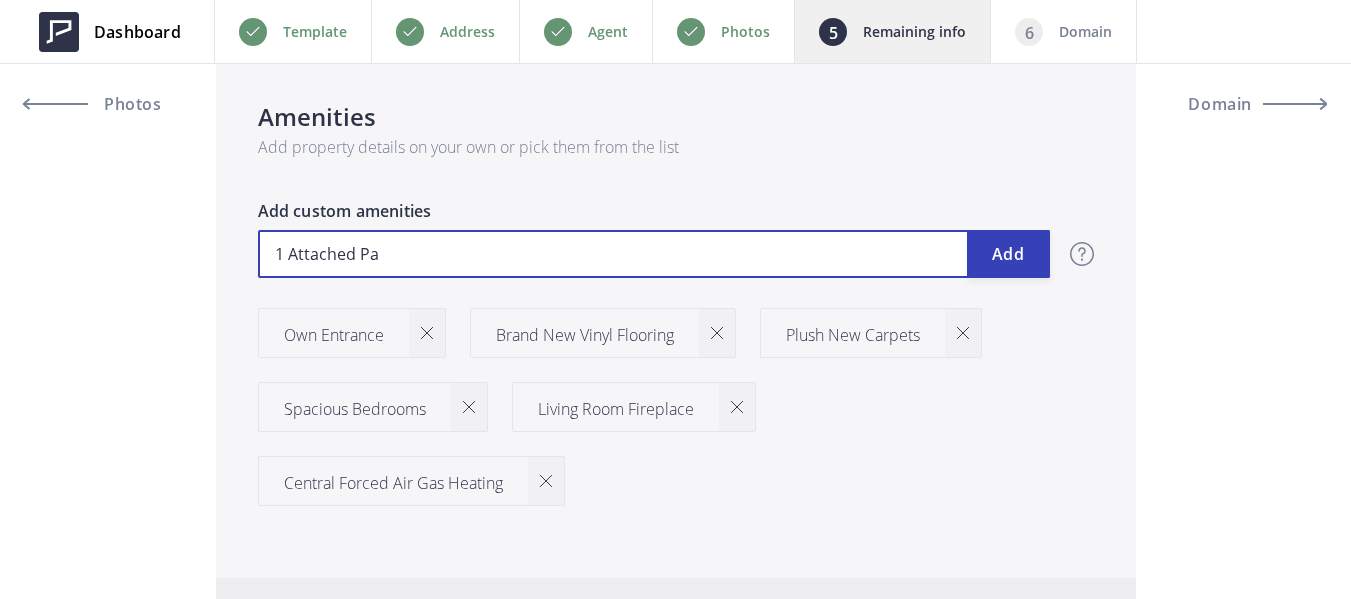 type on "988,888" 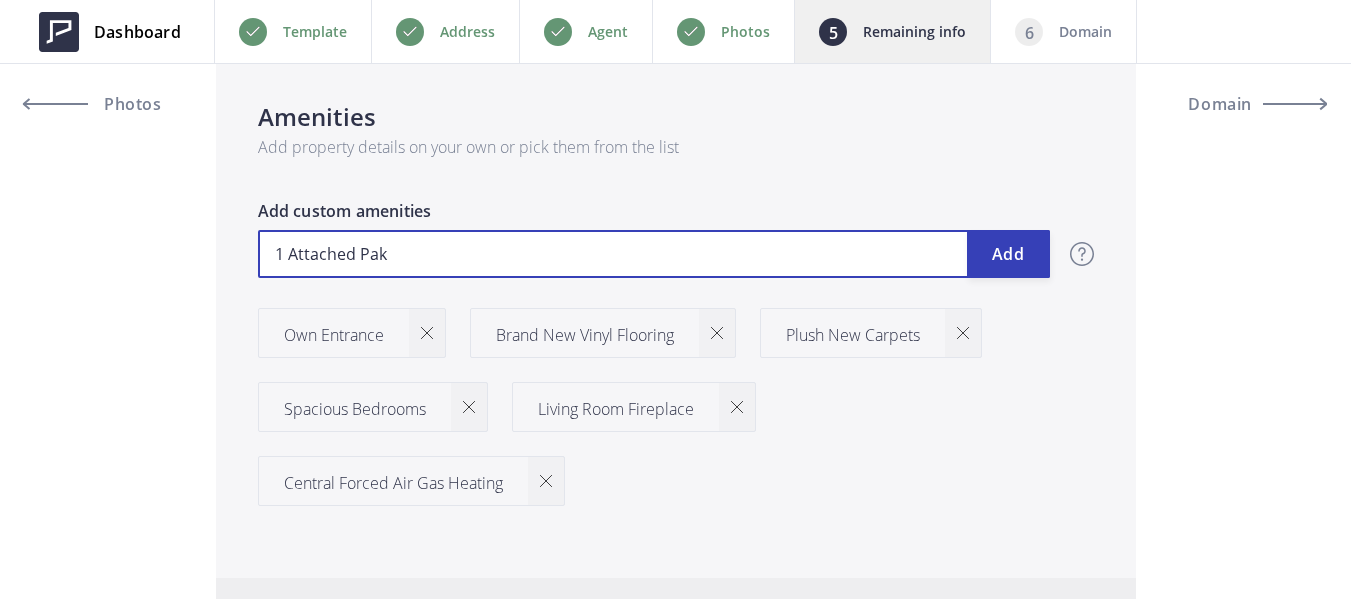 type on "988,888" 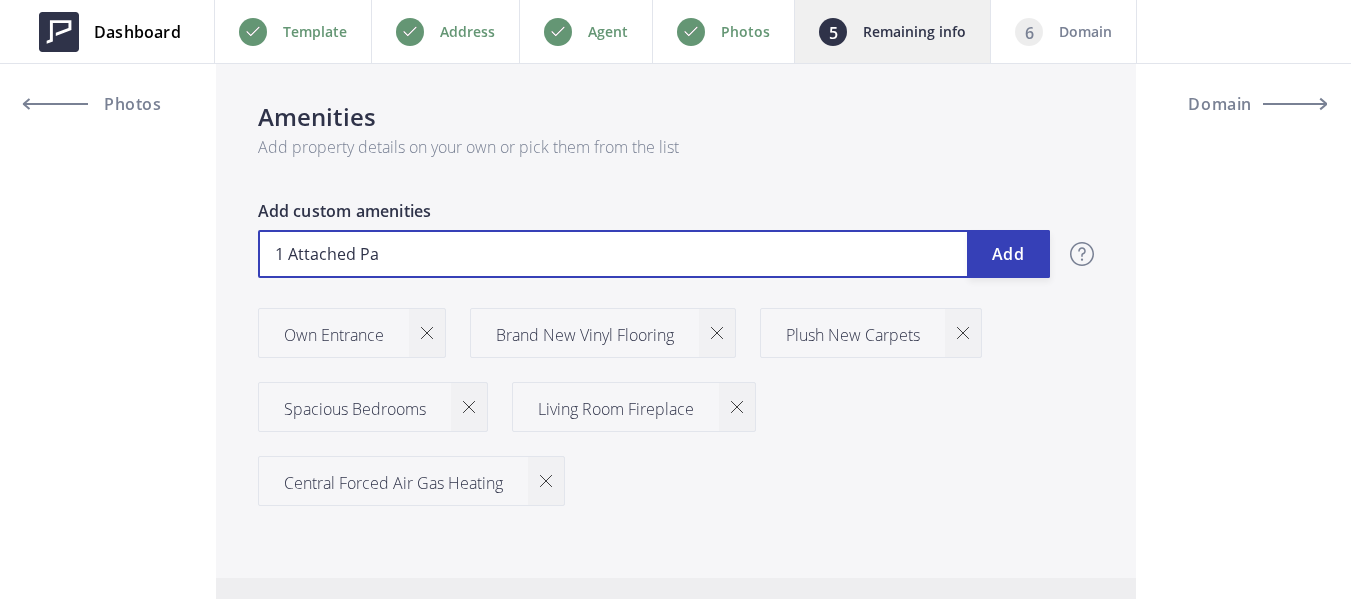type on "988,888" 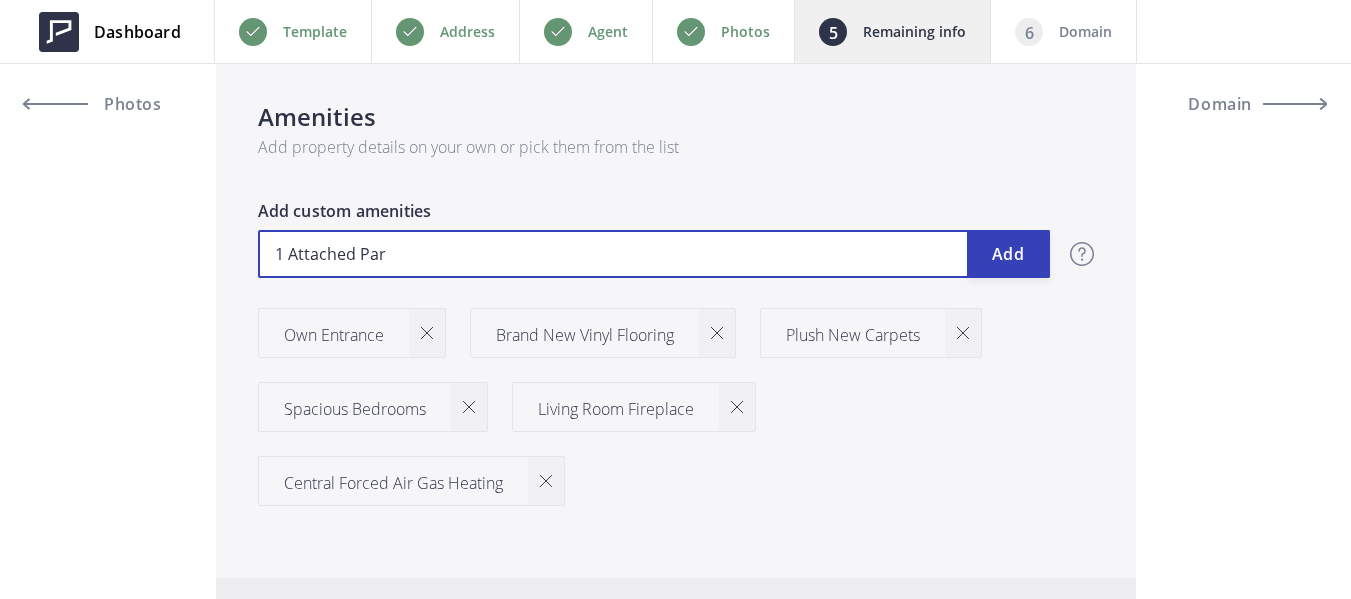 type on "988,888" 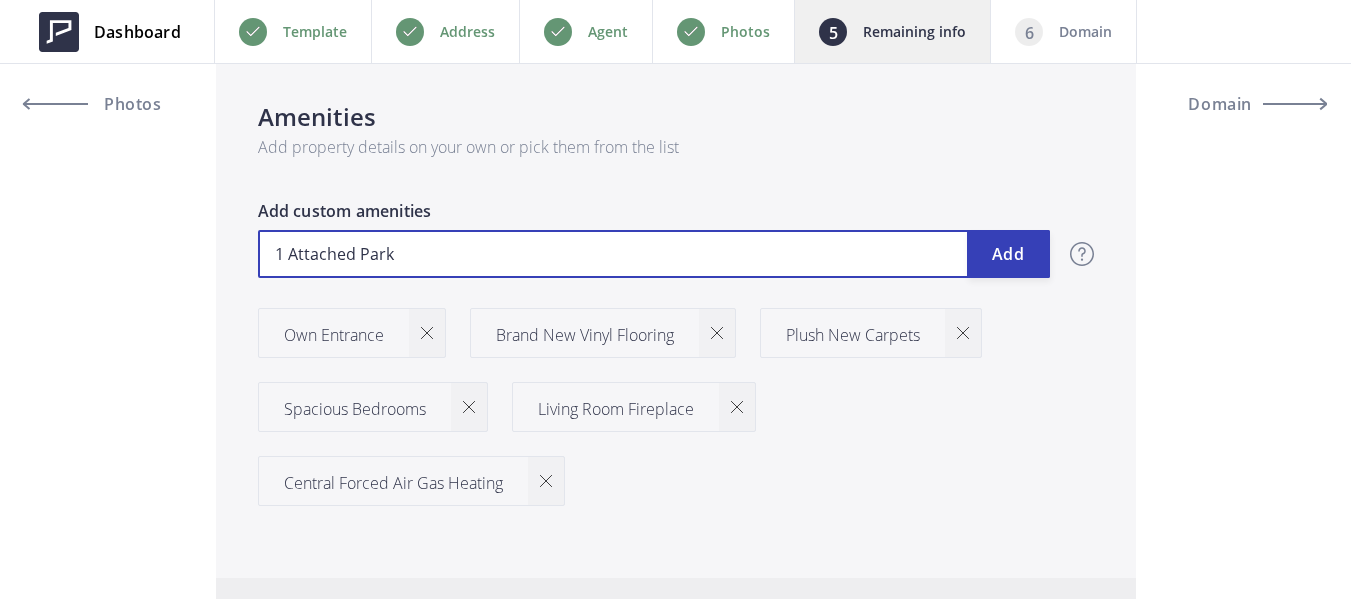 type on "988,888" 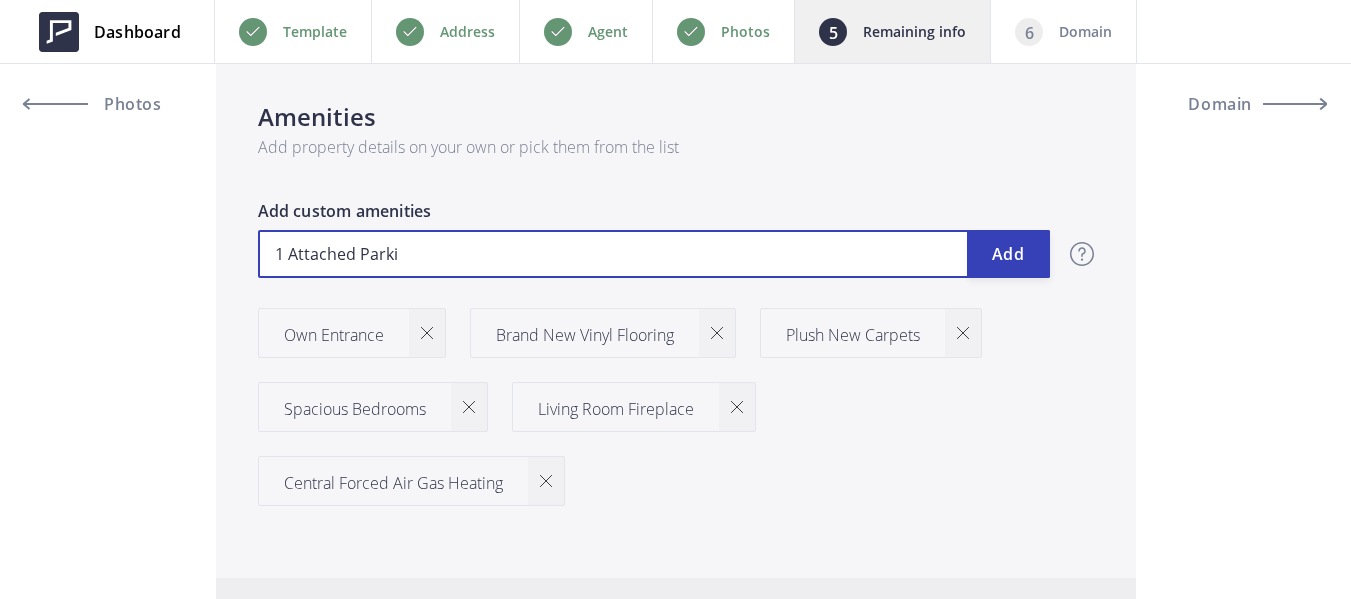 type on "988,888" 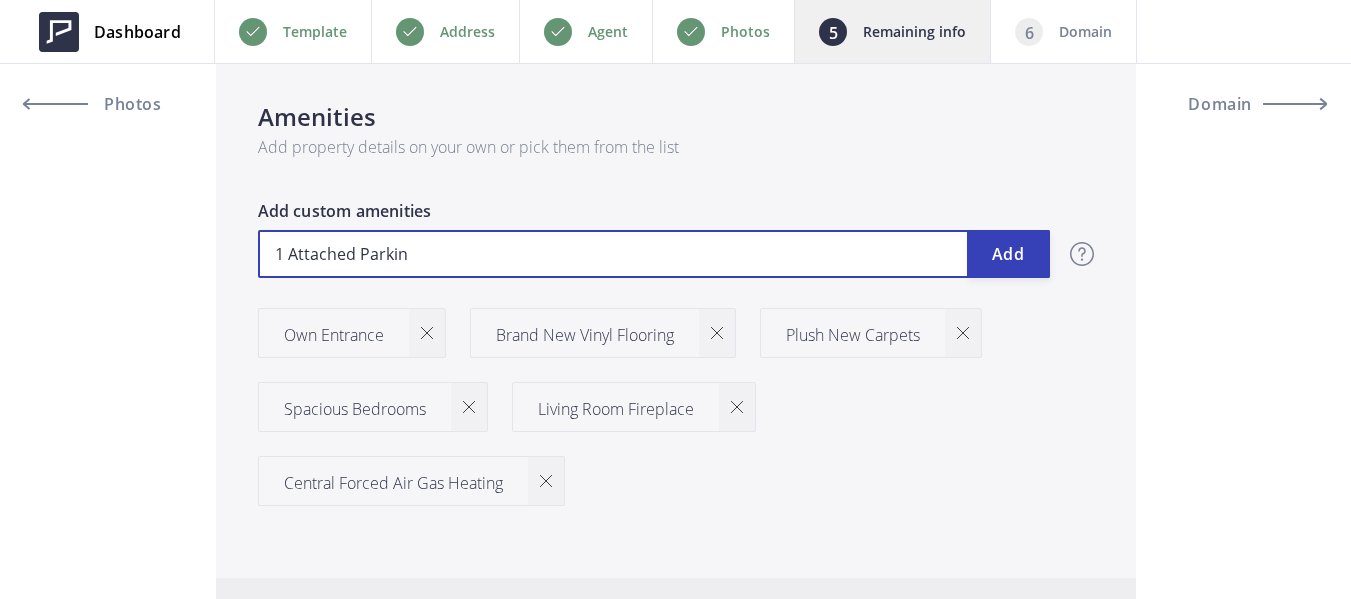 type on "988,888" 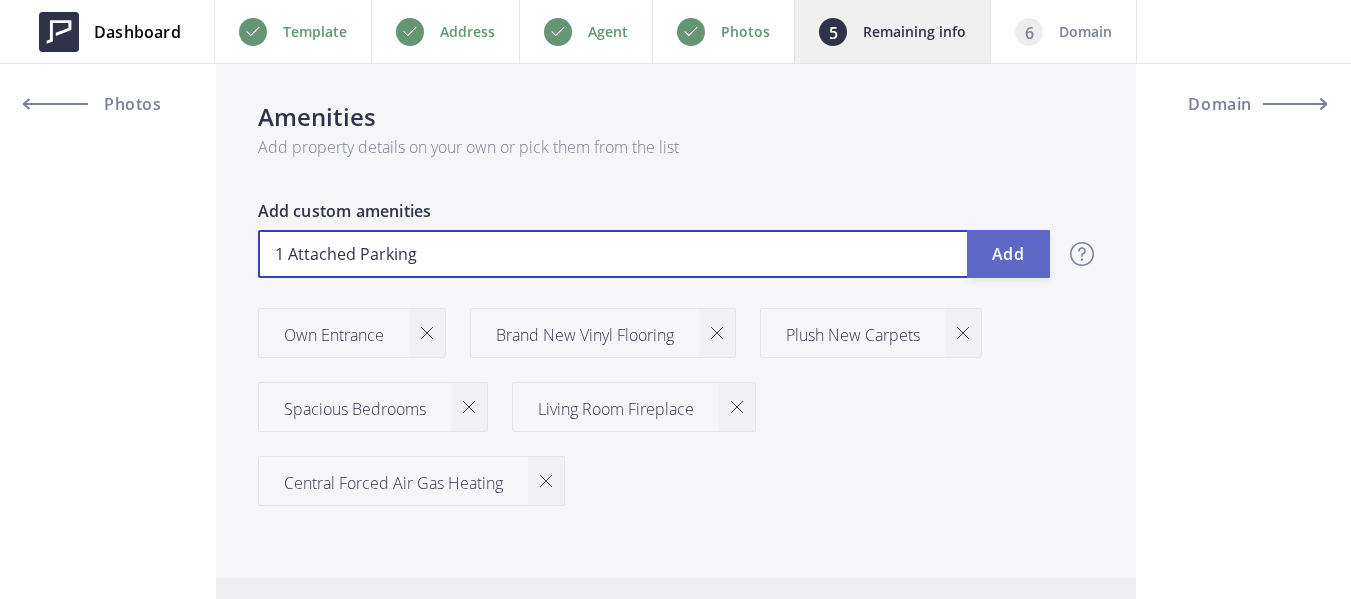 type on "1 Attached Parking" 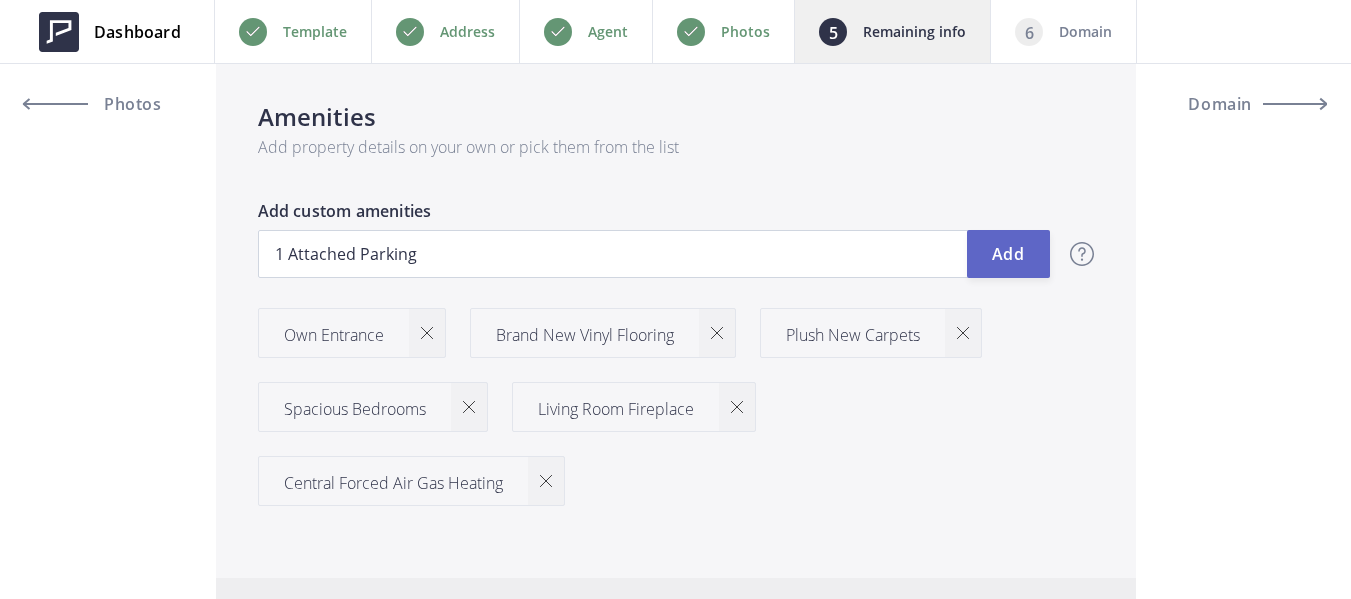 click on "Add" at bounding box center (1008, 254) 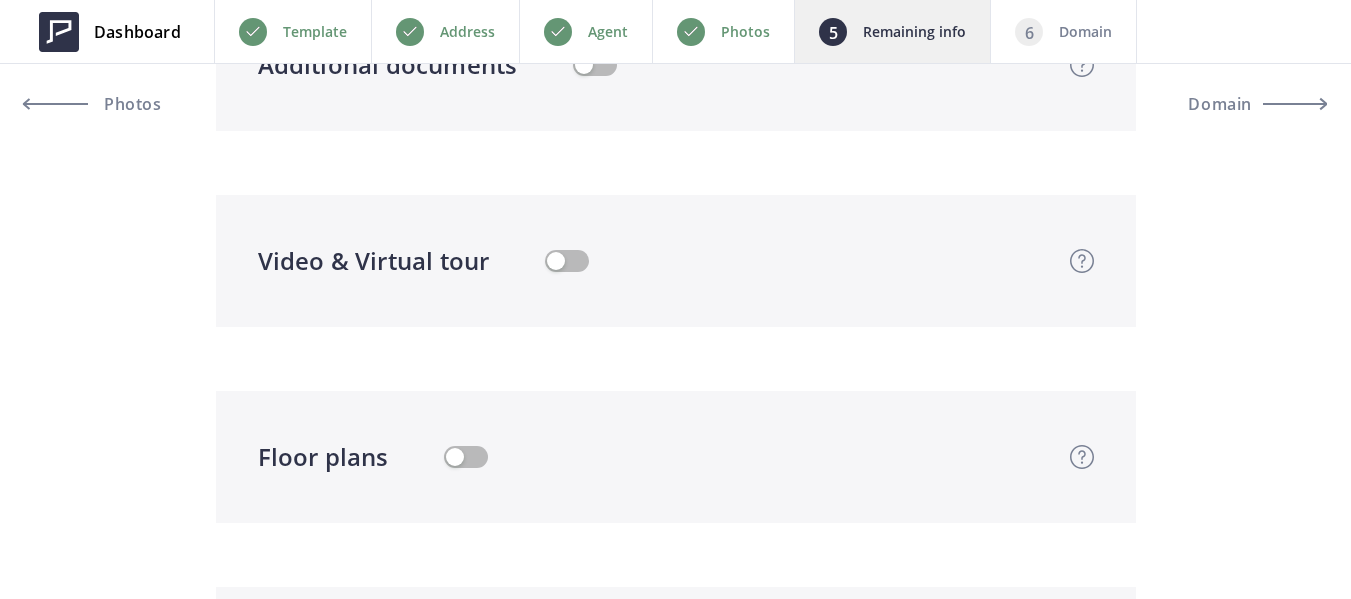 scroll, scrollTop: 3900, scrollLeft: 0, axis: vertical 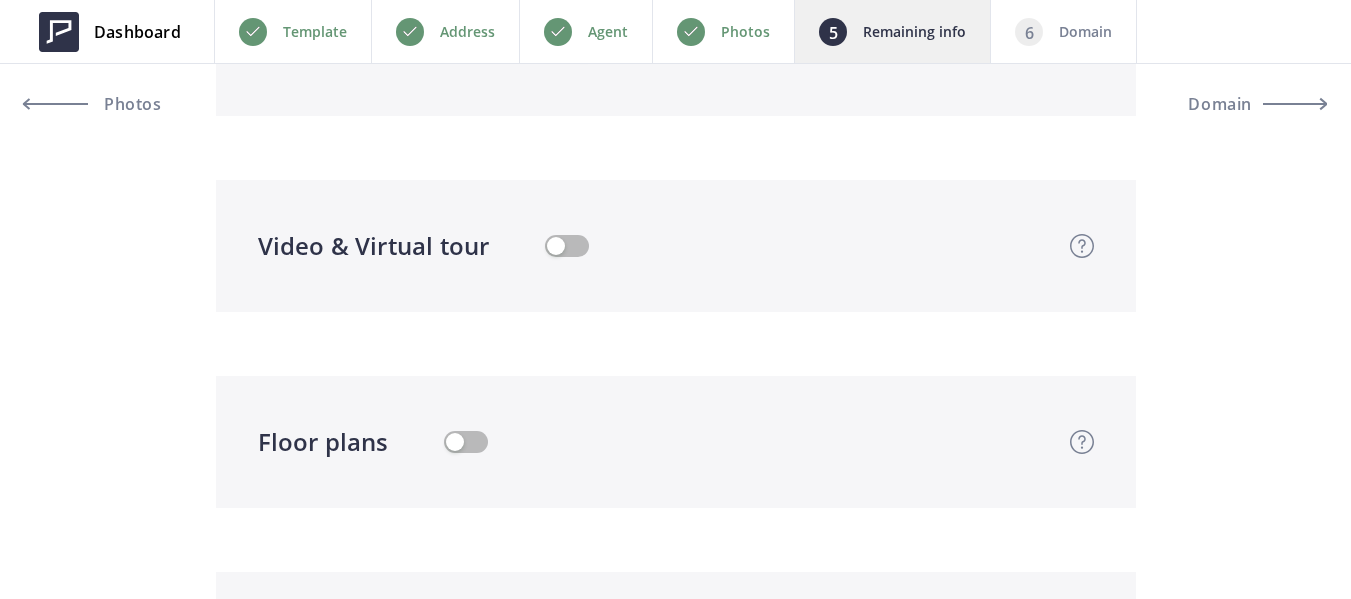 click on "Listing status              Just listed         Hide status   Just listed   Active   Price reduced   Pending   Sold     No elements found. Consider changing the search query.   List is empty.         Listing status   Change listing status to Just listed, Active, Price reduced, Pending or Sold to let visitors know what’s the current state of this property. By updating your listing status you can message your contacts and update social media to gain more attention and generate leads     Top section   Modern Home with In-Law Unit in [CITY]     Property title       Top section title   It’s the first piece of information visitors see when they open up your website. We recommend a short and catchy phrase.     -   4   +   Bedrooms   -   3   +   Bathrooms       Top section - Beds & Baths   Please enter the amount of bedrooms and bathrooms your listing has.     1,110   Square footage   988,888   Price   USD       Currency       Top section - Square footage & Price         Change photo   Add video" at bounding box center [675, -1036] 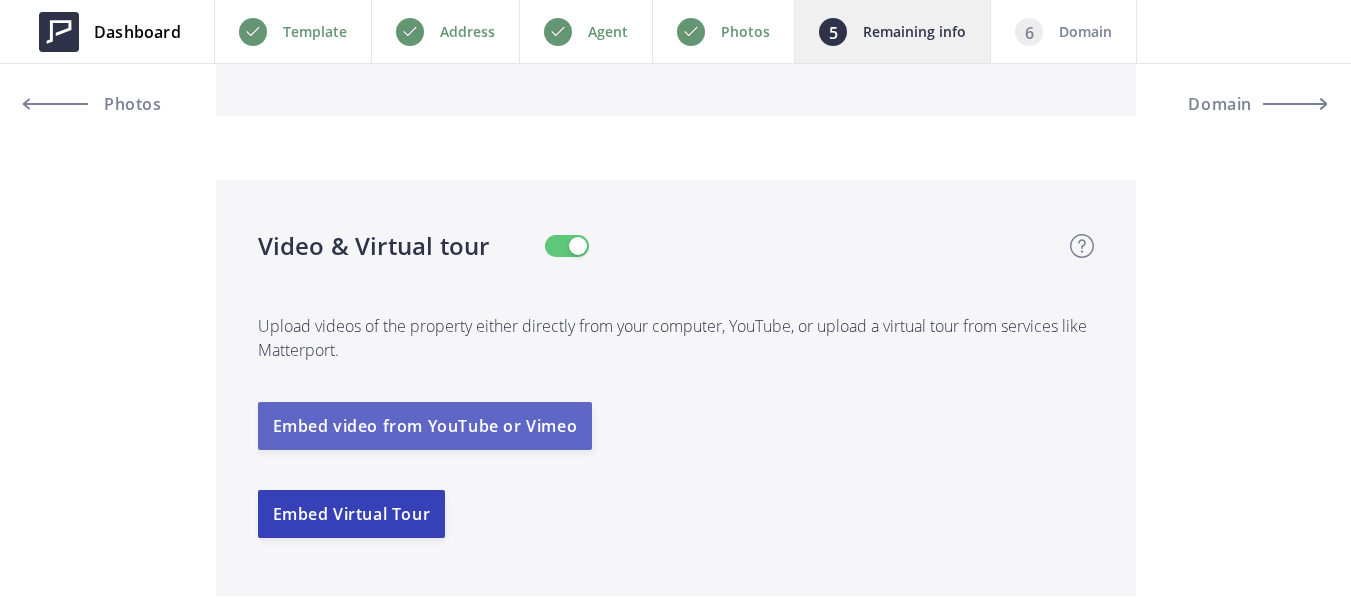 click on "Embed video from YouTube or Vimeo" at bounding box center (425, 426) 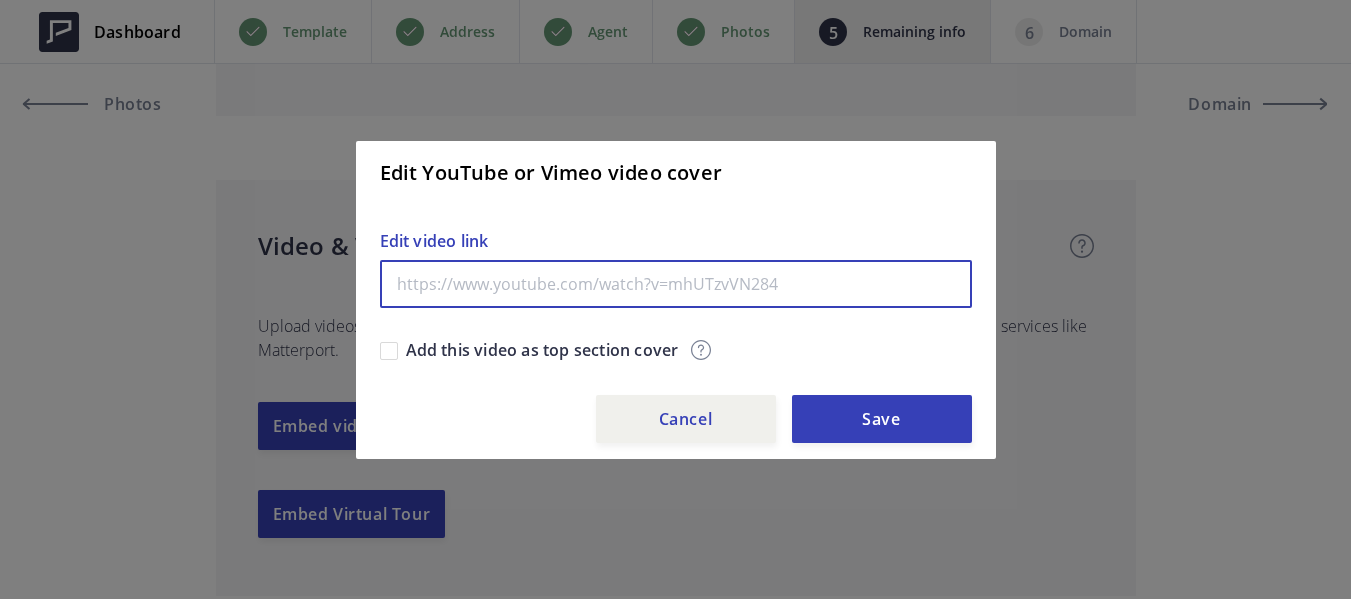 click at bounding box center (676, 284) 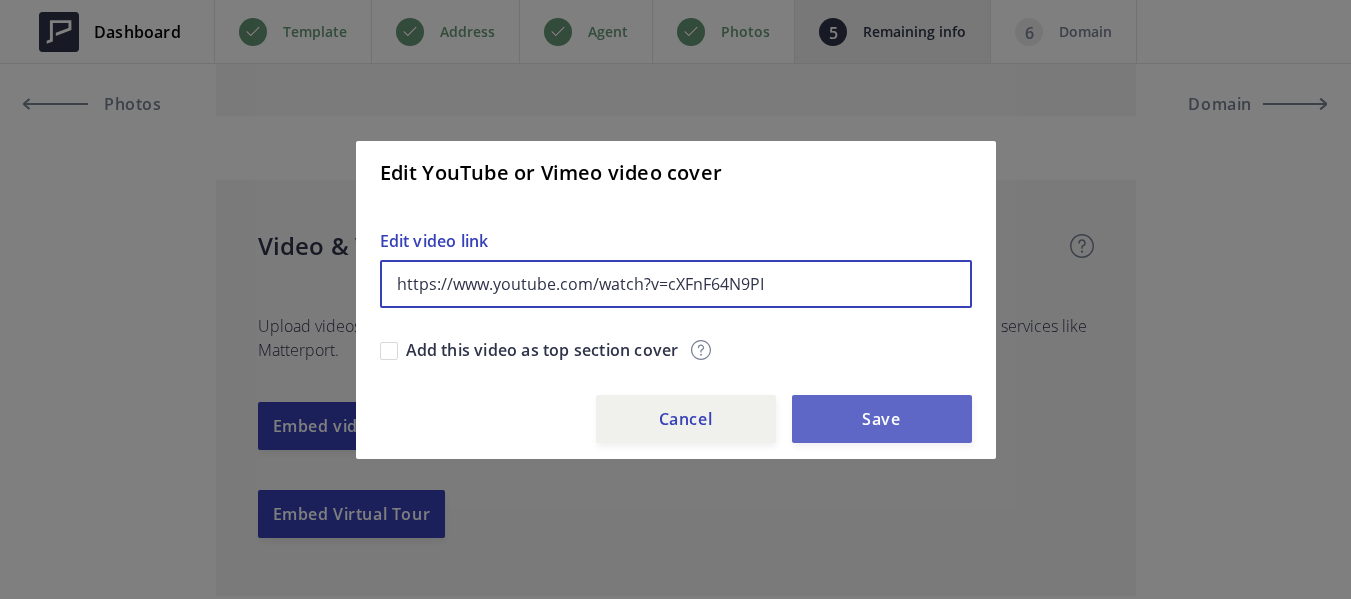 type on "https://www.youtube.com/watch?v=cXFnF64N9PI" 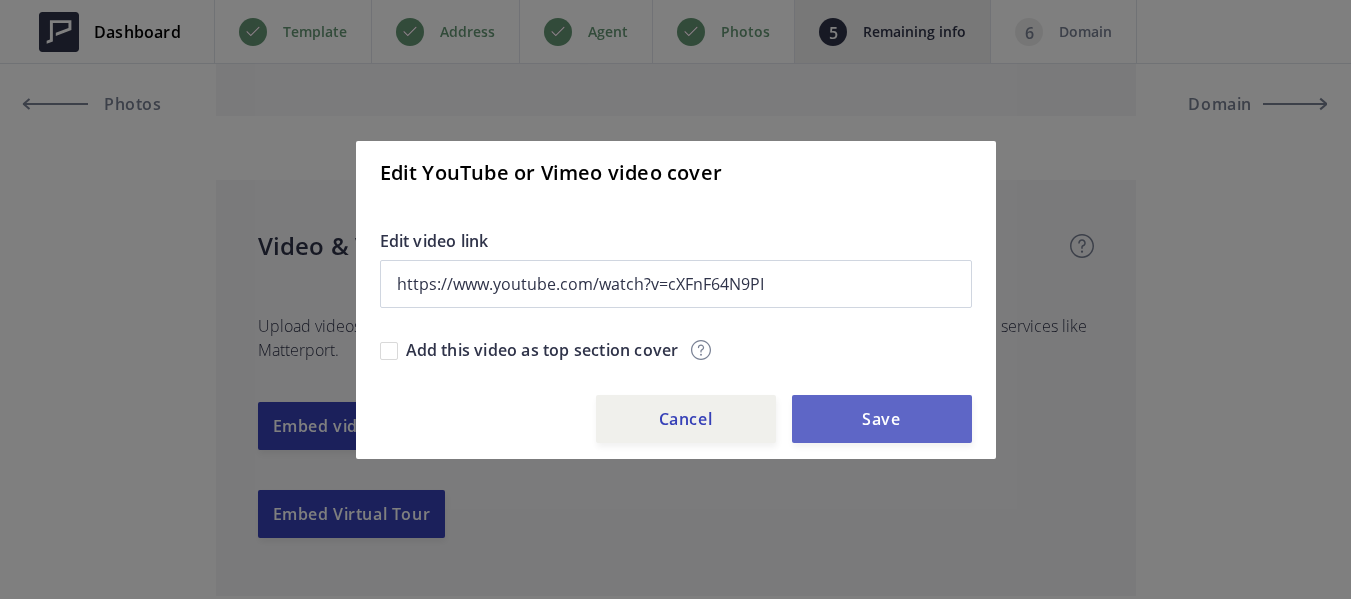 click on "Save" at bounding box center [882, 419] 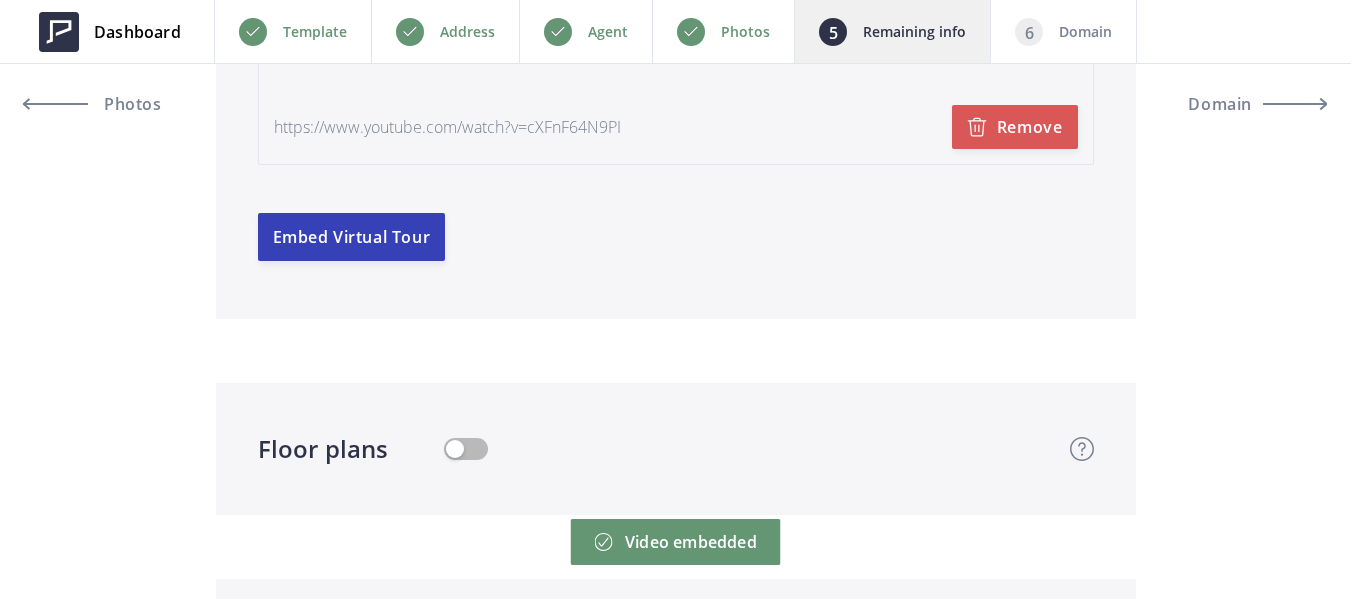 scroll, scrollTop: 4700, scrollLeft: 0, axis: vertical 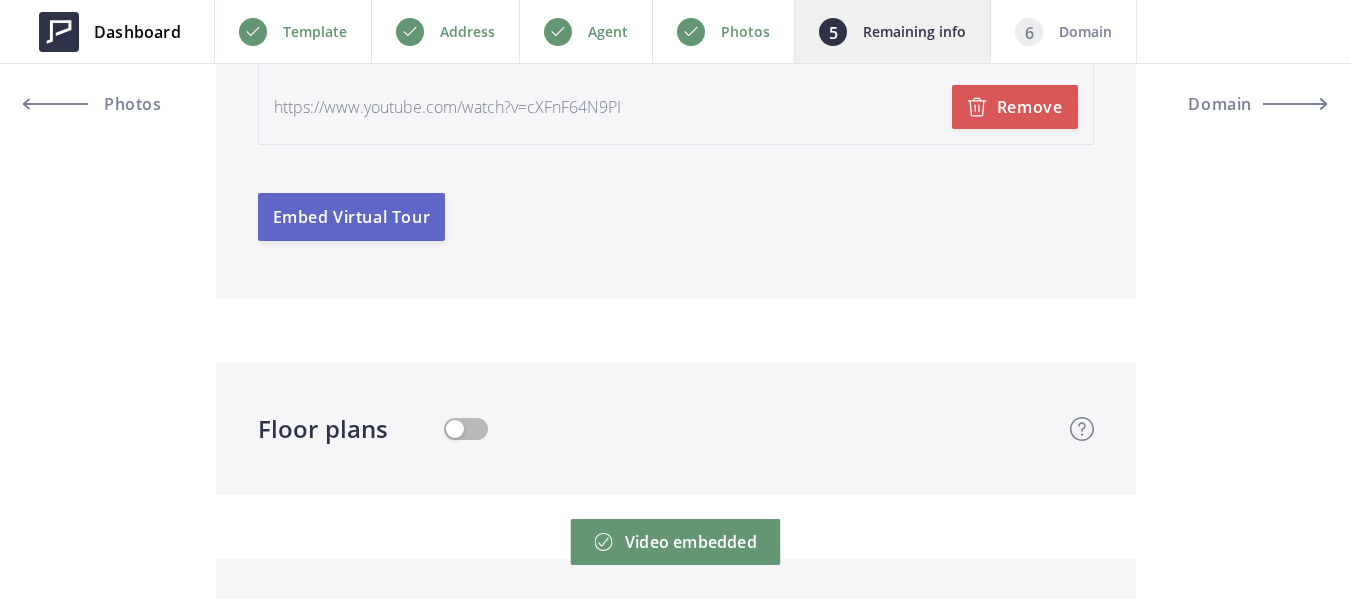 click on "Embed Virtual Tour" at bounding box center [352, 217] 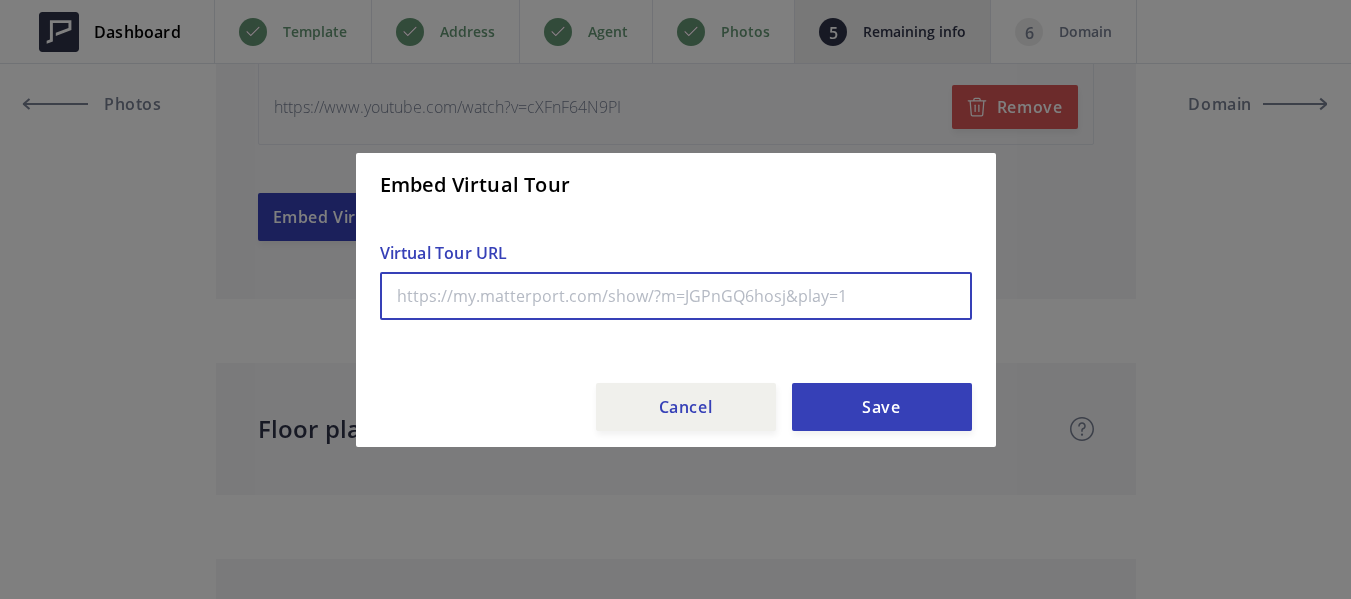 click at bounding box center (676, 296) 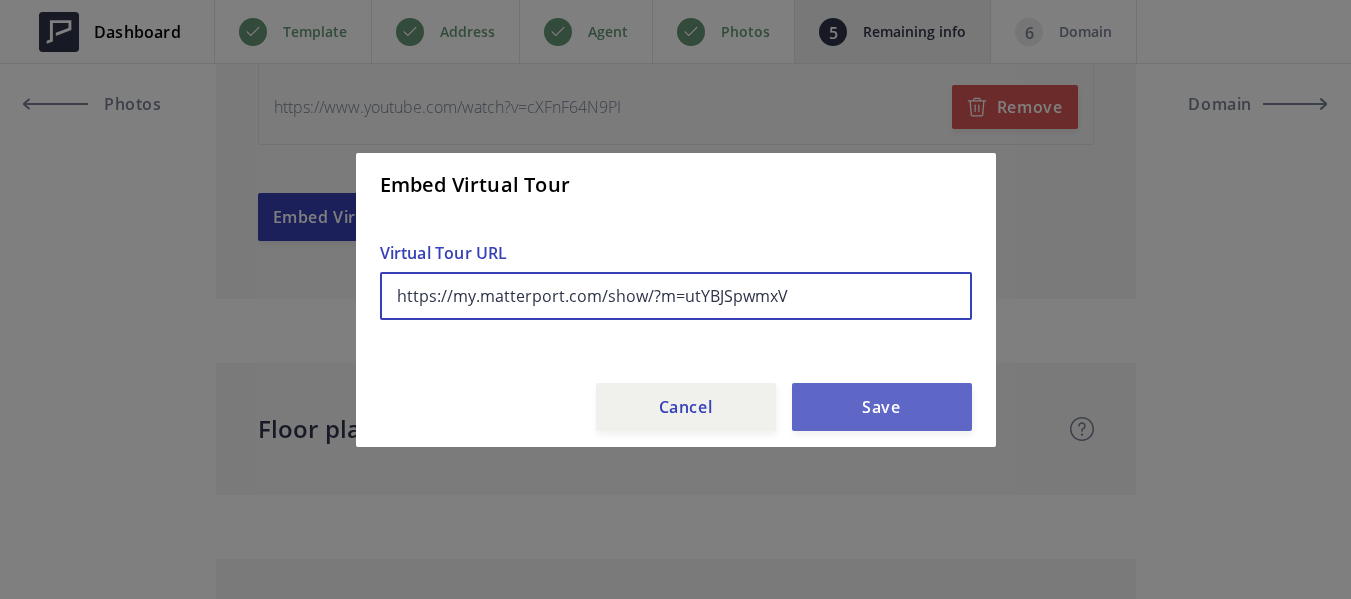 type on "https://my.matterport.com/show/?m=utYBJSpwmxV" 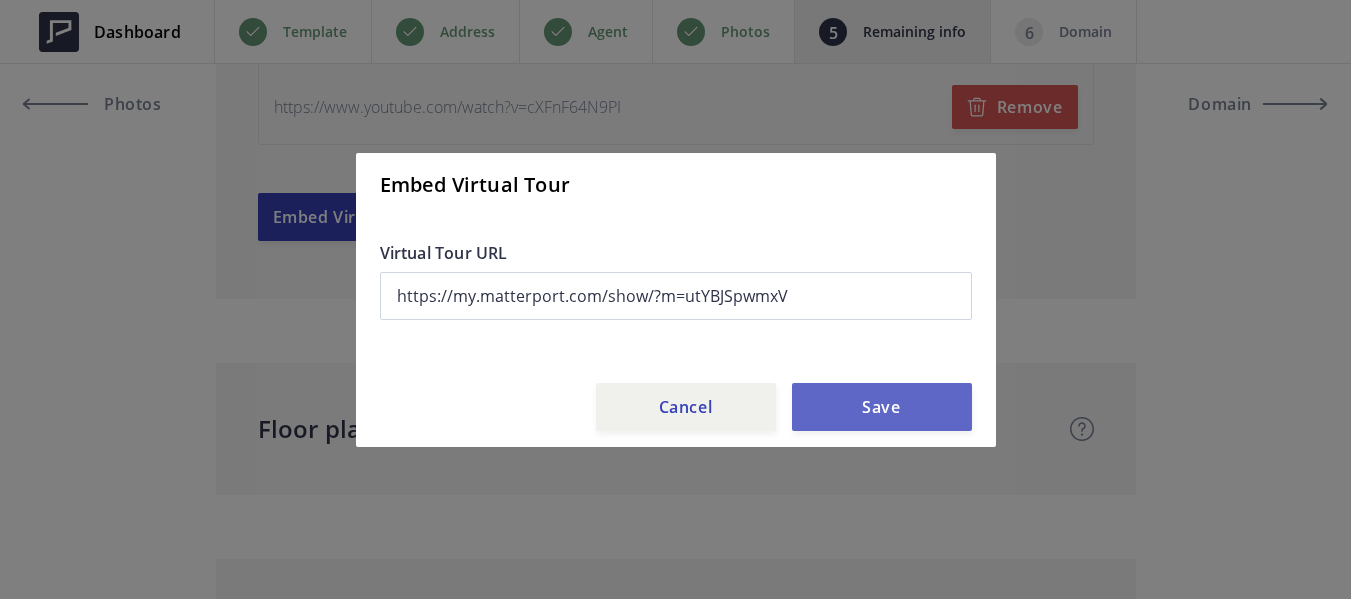 click on "Save" at bounding box center [882, 407] 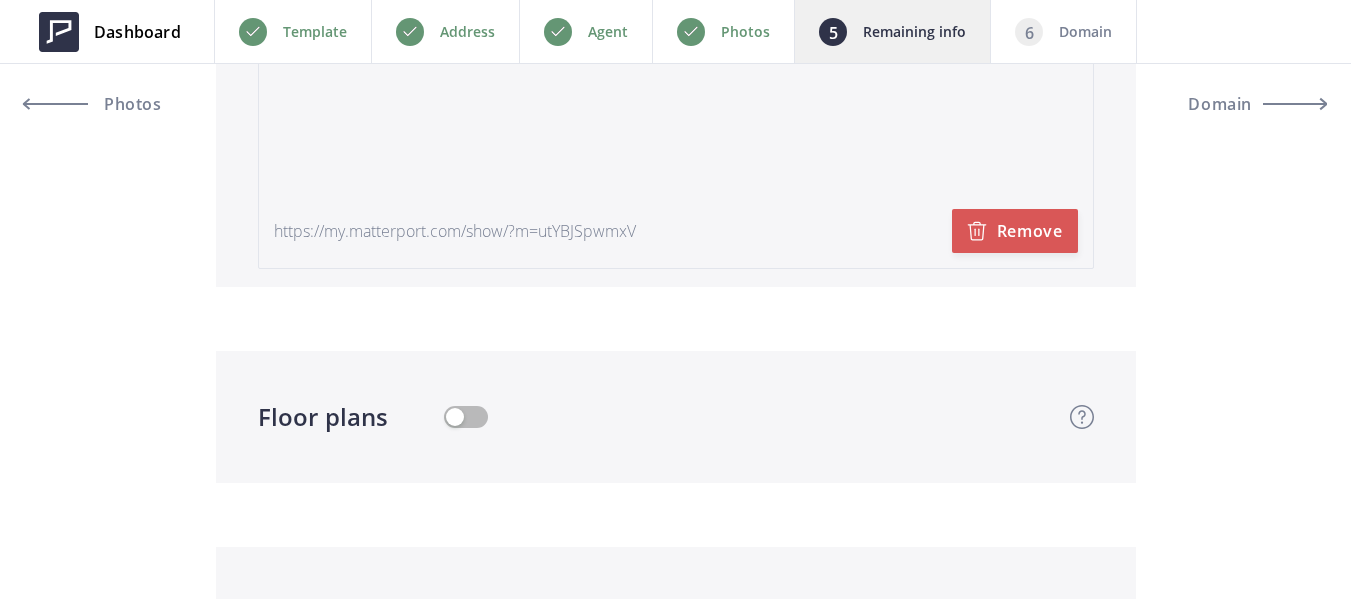 scroll, scrollTop: 5300, scrollLeft: 0, axis: vertical 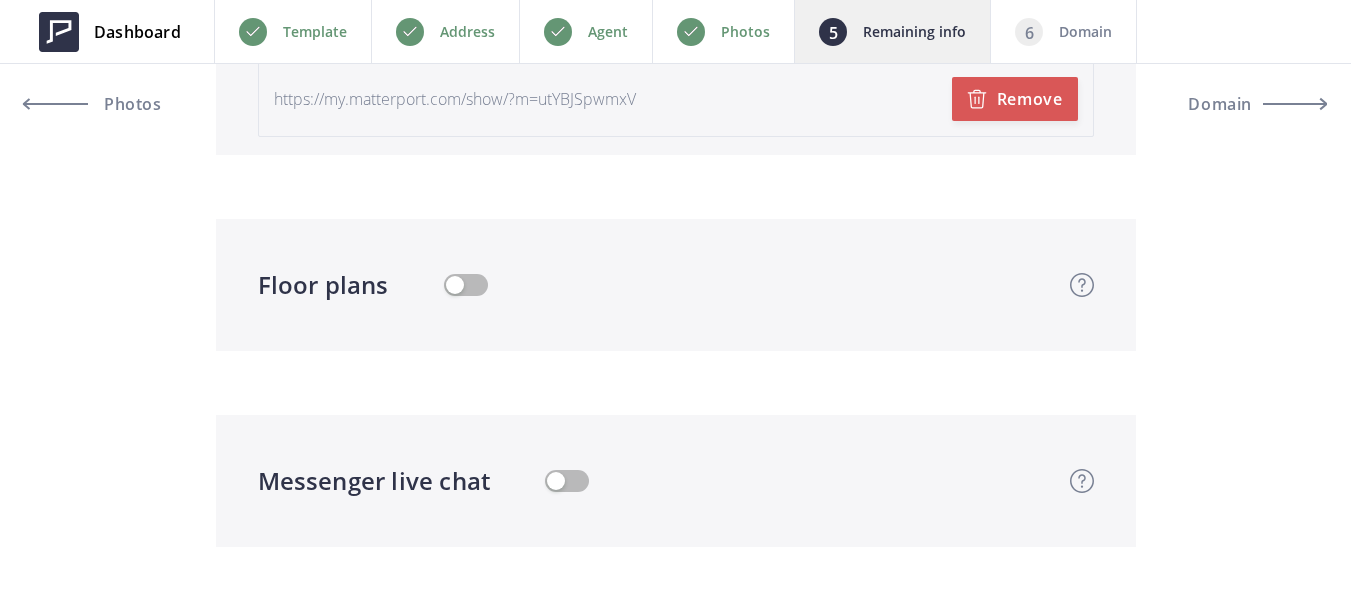 click at bounding box center [466, 285] 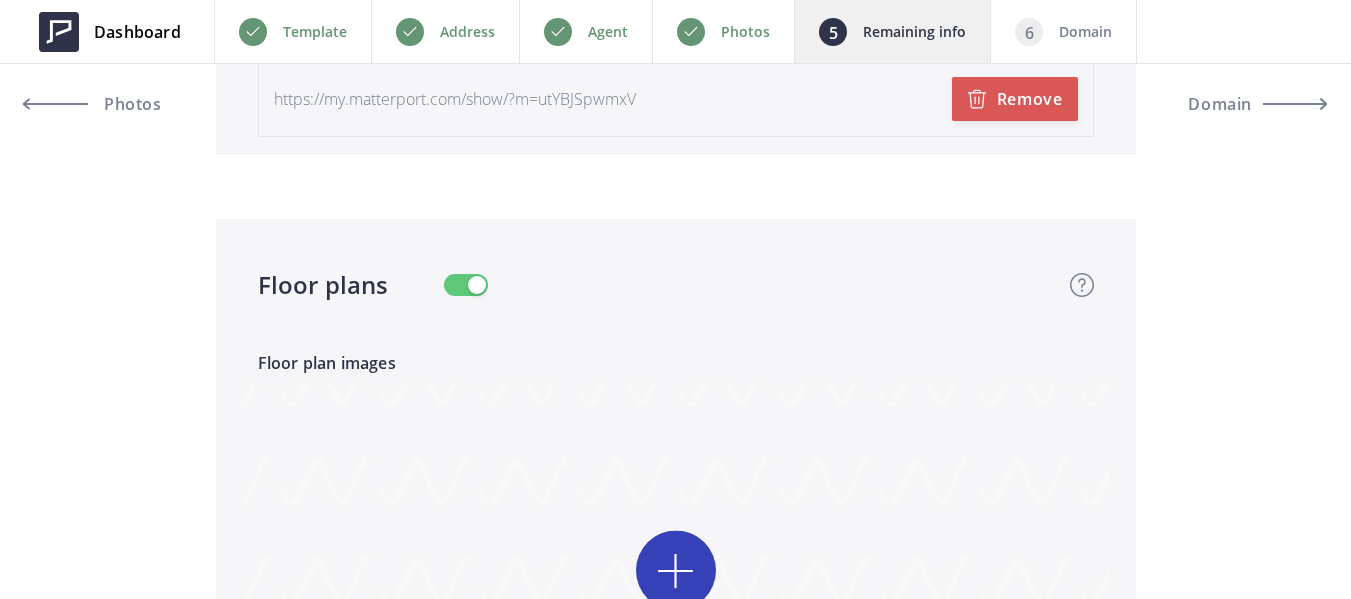 click at bounding box center [676, 607] 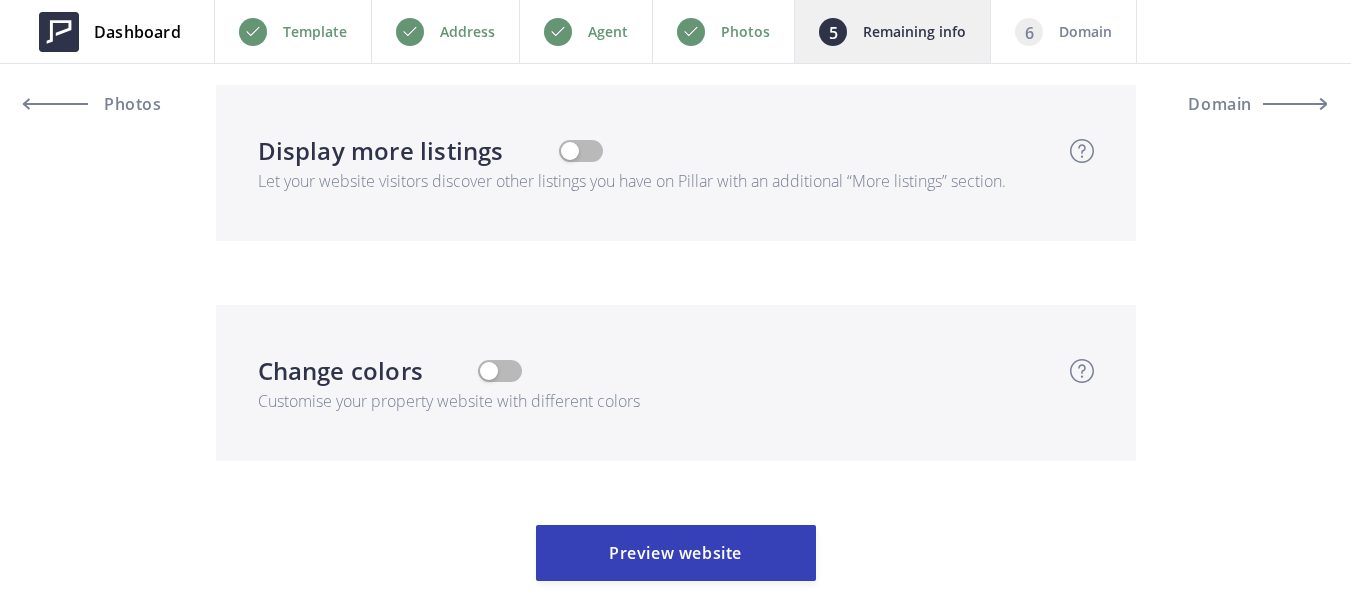 scroll, scrollTop: 6600, scrollLeft: 0, axis: vertical 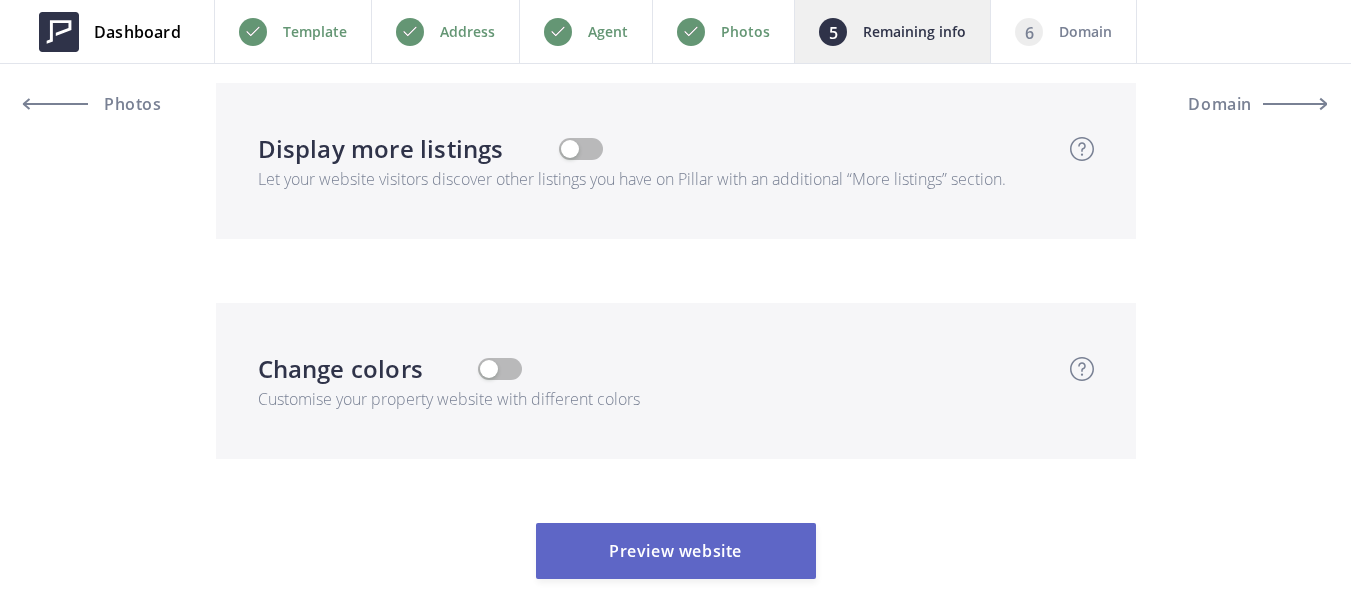 click on "Preview website" at bounding box center [676, 551] 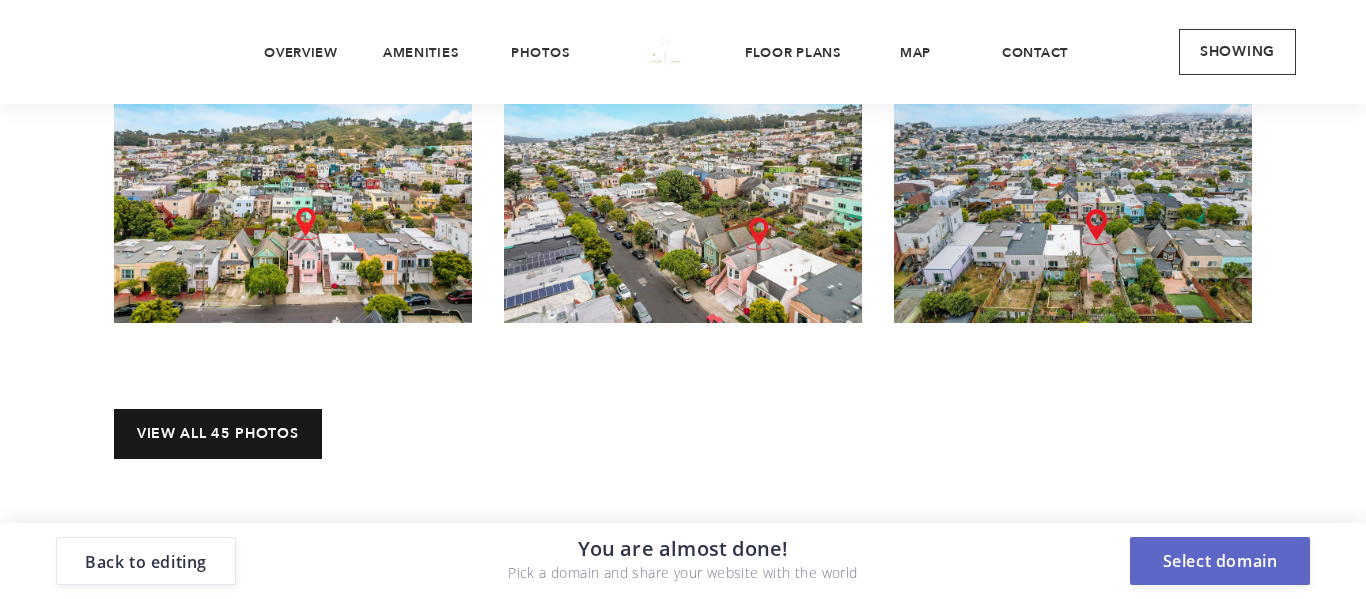 scroll, scrollTop: 8800, scrollLeft: 0, axis: vertical 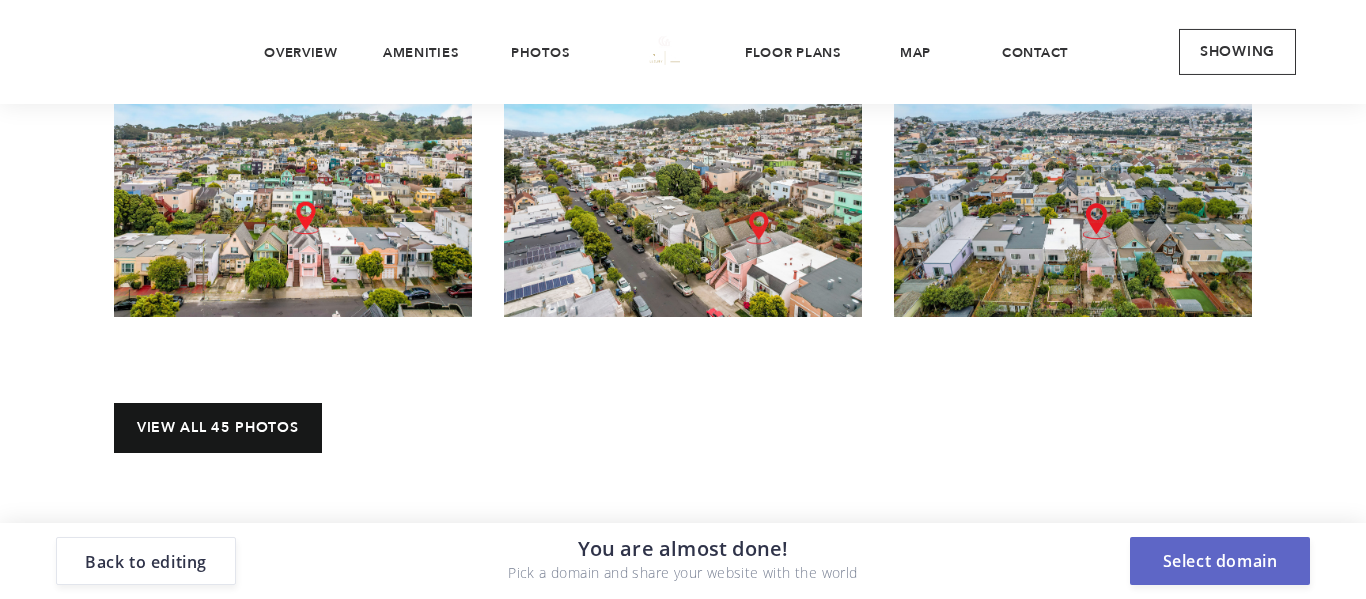 click on "Select domain" at bounding box center (1220, 561) 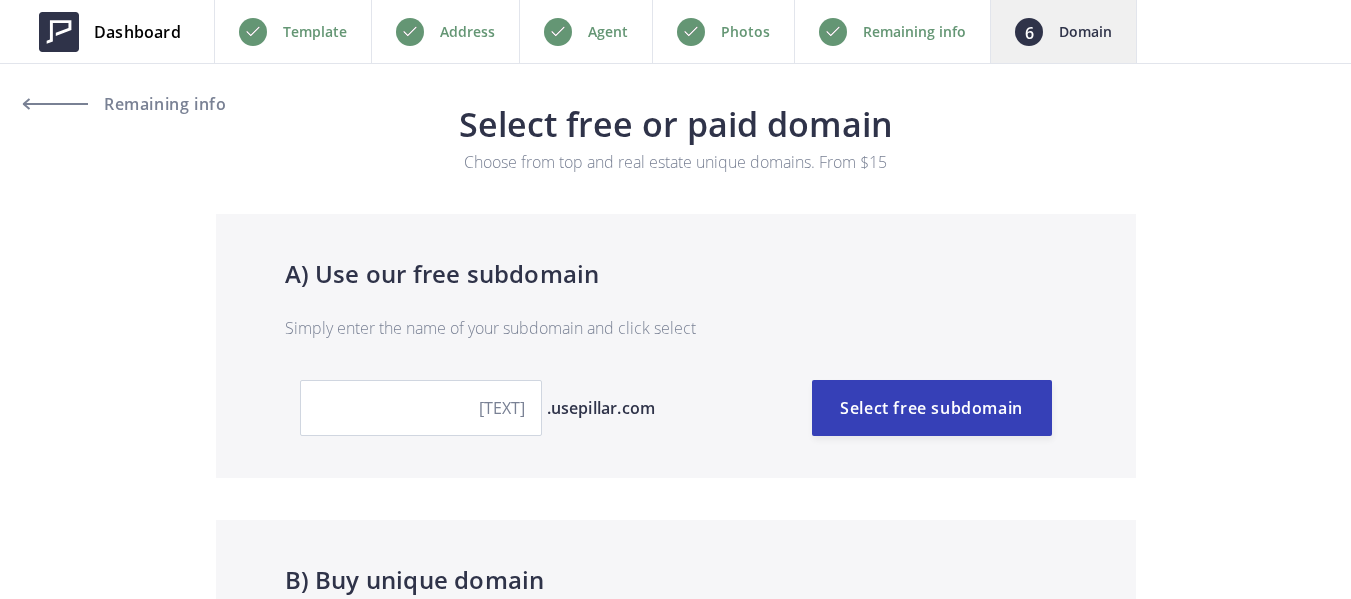 scroll, scrollTop: 0, scrollLeft: 0, axis: both 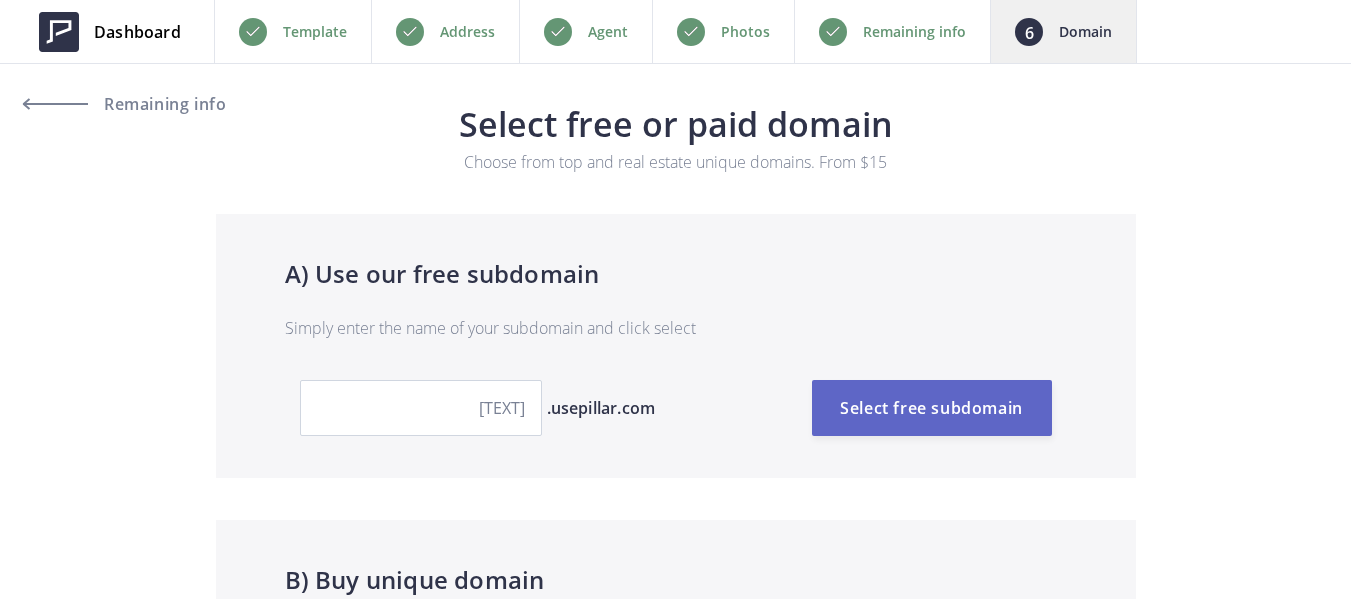 click on "Select free subdomain" at bounding box center (932, 408) 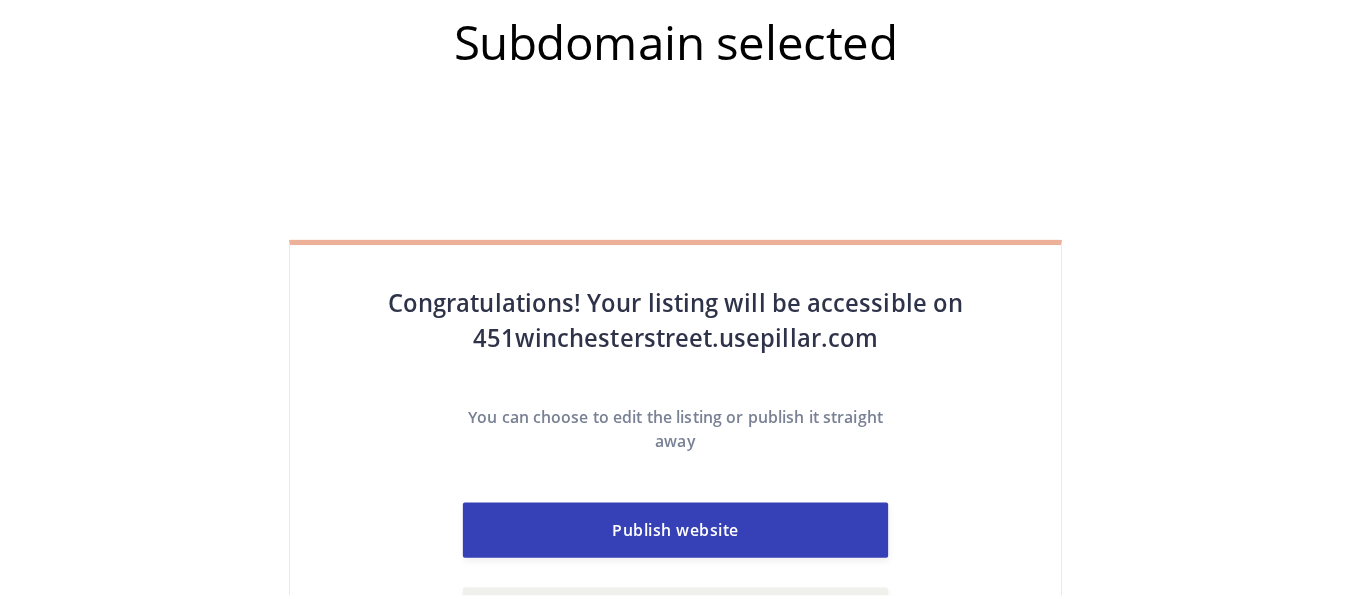 scroll, scrollTop: 0, scrollLeft: 0, axis: both 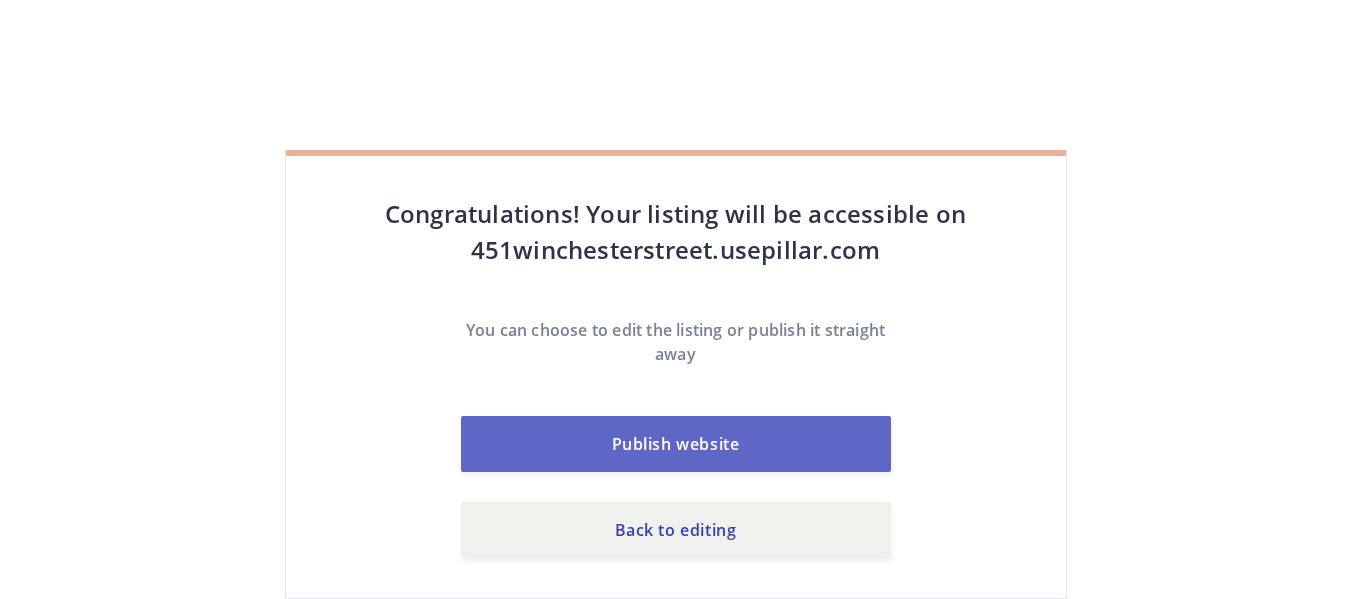 click on "Publish website" at bounding box center [676, 444] 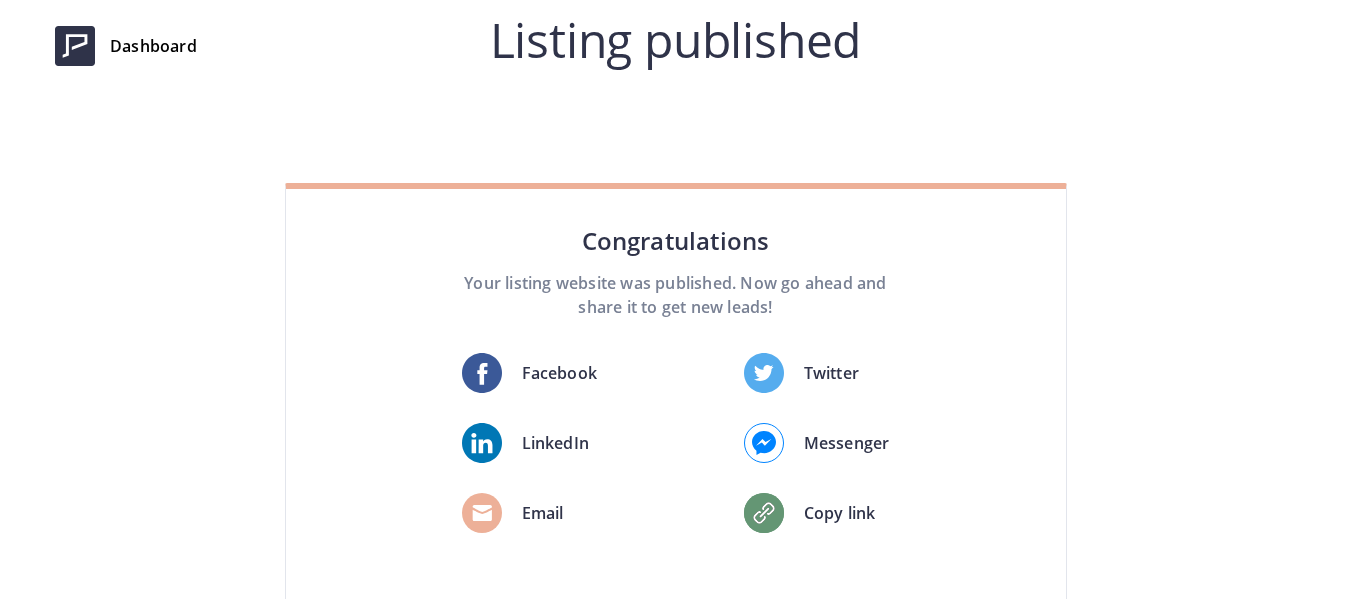 scroll, scrollTop: 0, scrollLeft: 0, axis: both 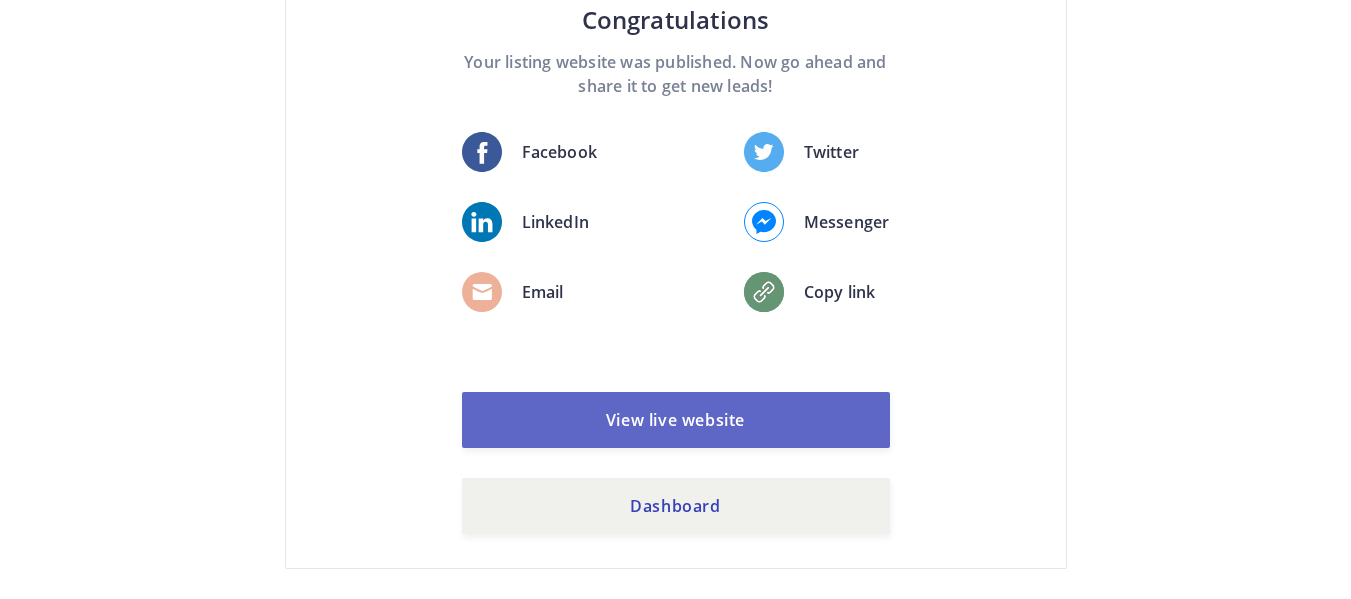 click on "View live website" at bounding box center [676, 420] 